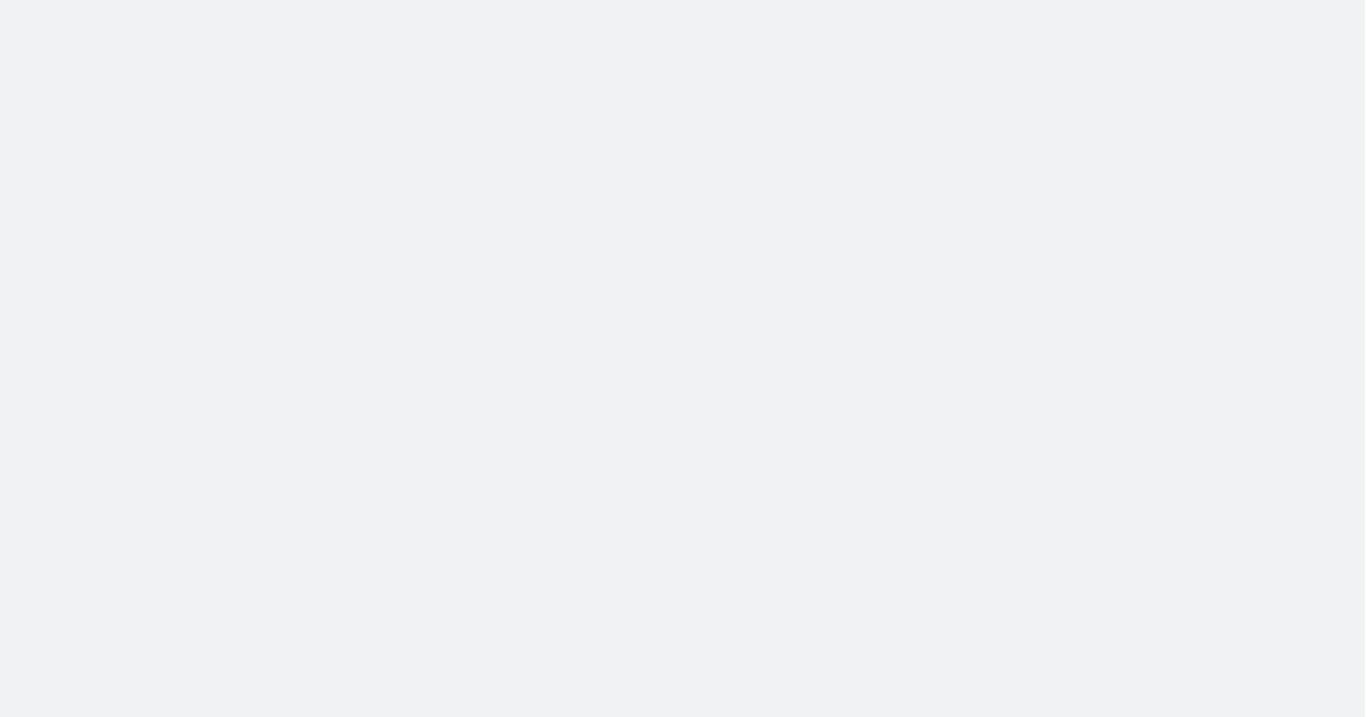 scroll, scrollTop: 0, scrollLeft: 0, axis: both 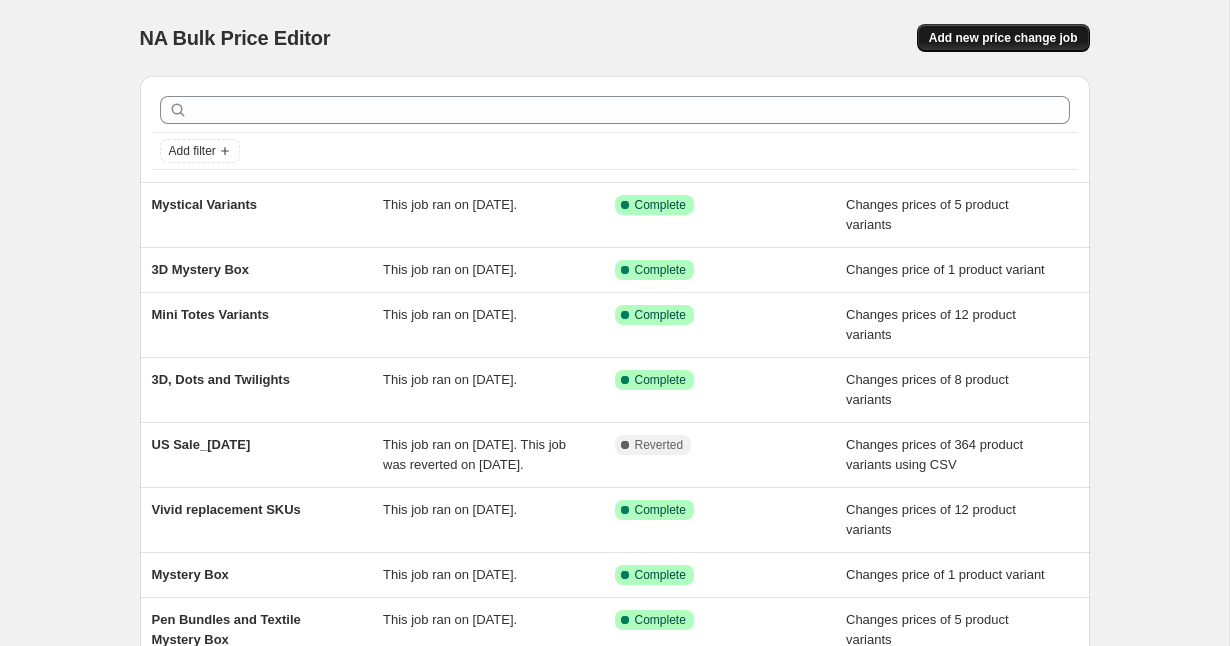 click on "Add new price change job" at bounding box center (1003, 38) 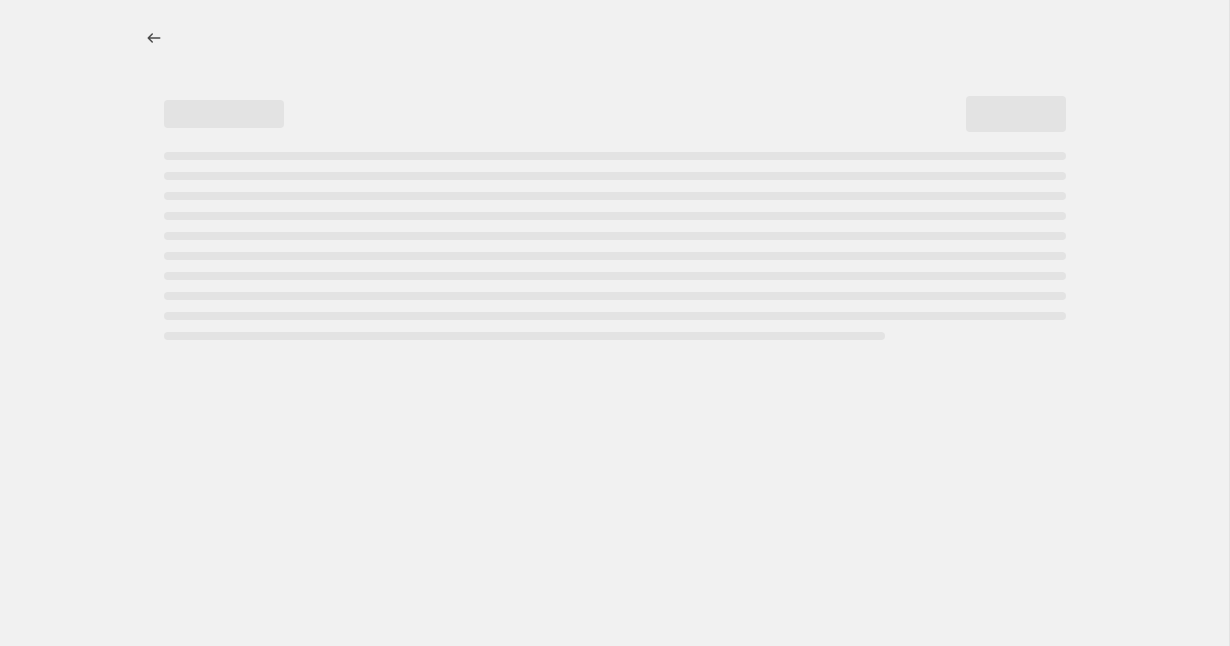 select on "percentage" 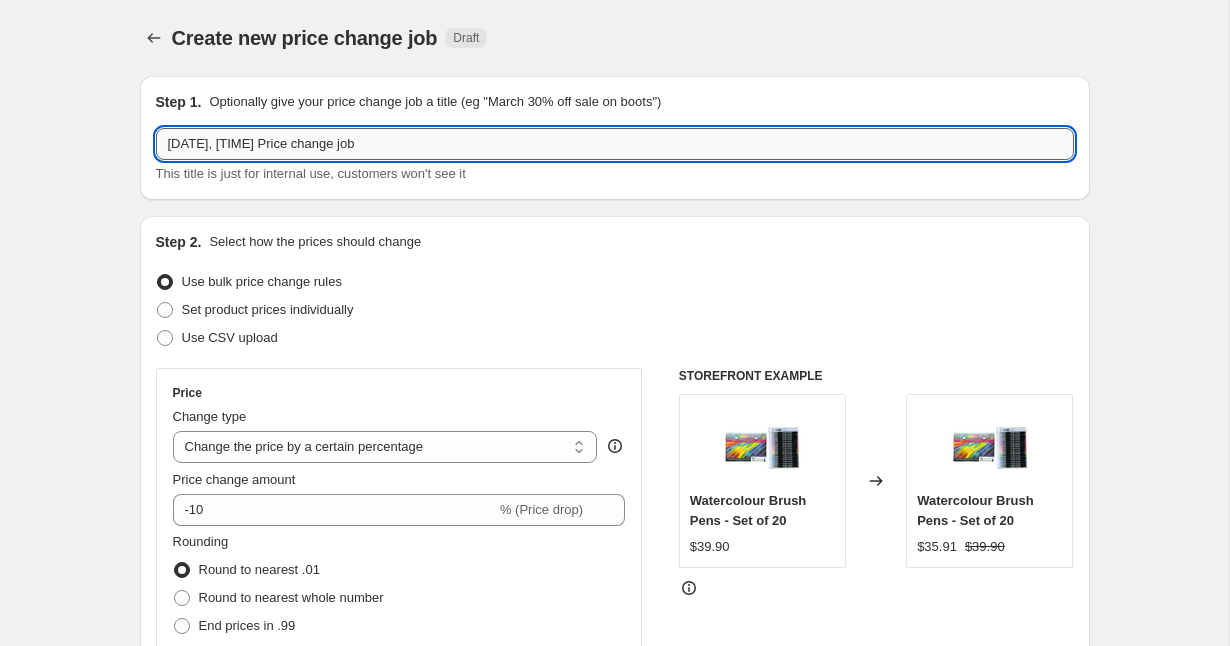 click on "[DATE], [TIME] Price change job" at bounding box center [615, 144] 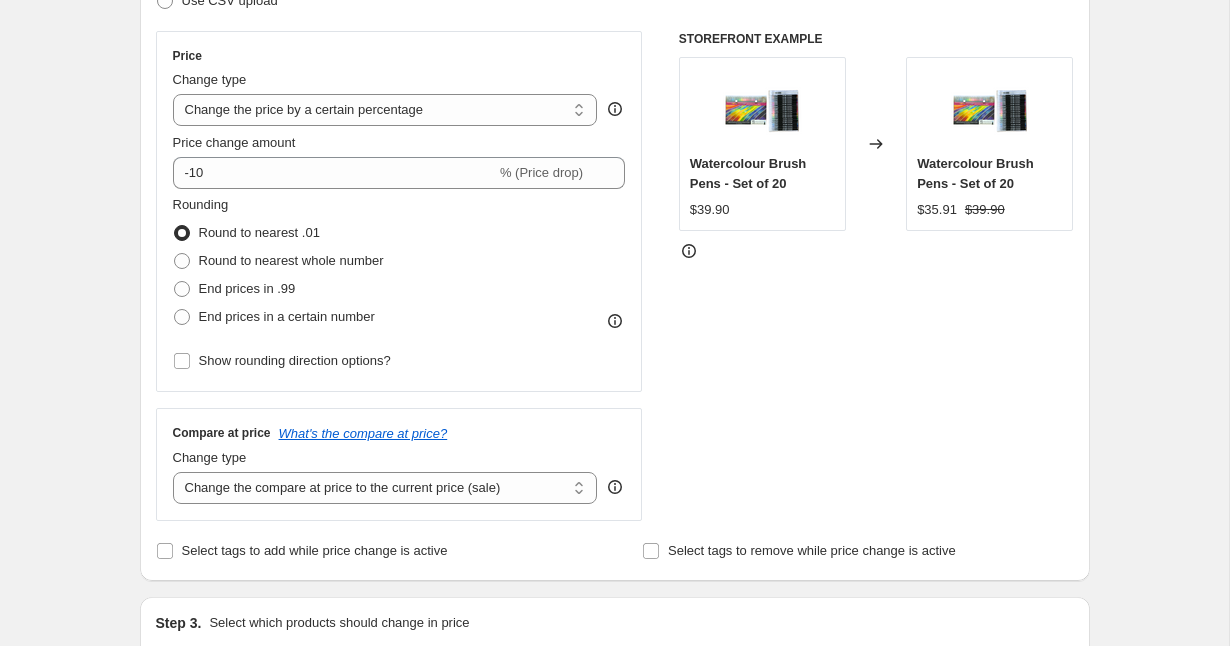 scroll, scrollTop: 0, scrollLeft: 0, axis: both 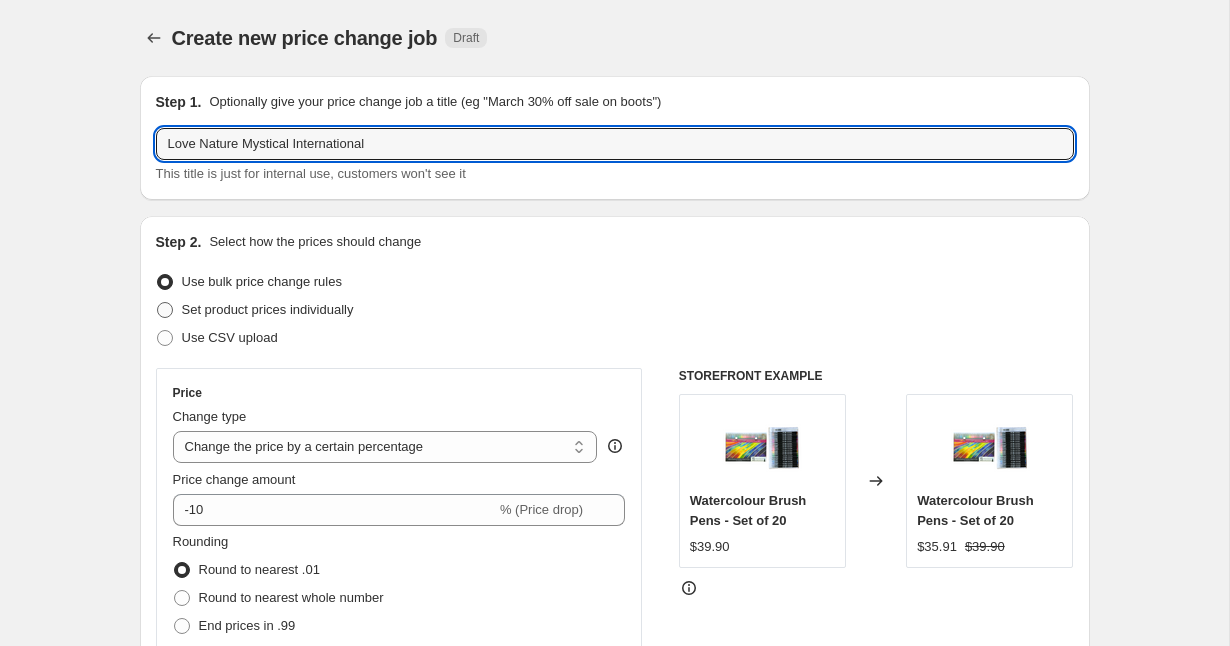 type on "Love Nature Mystical International" 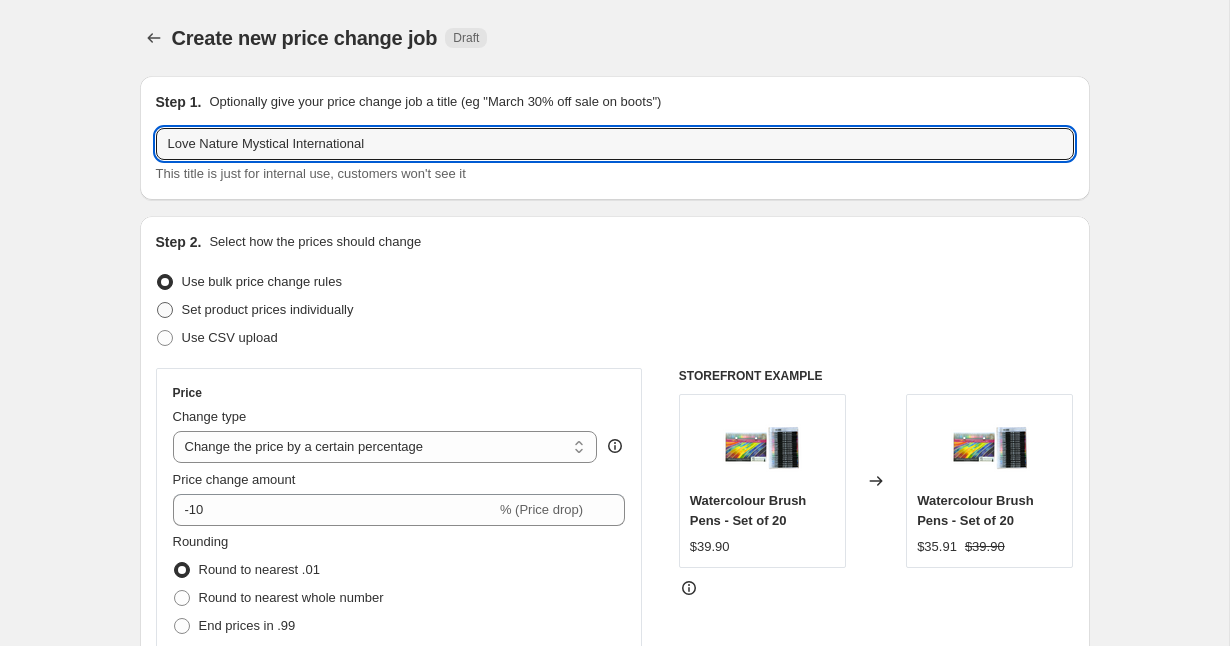radio on "true" 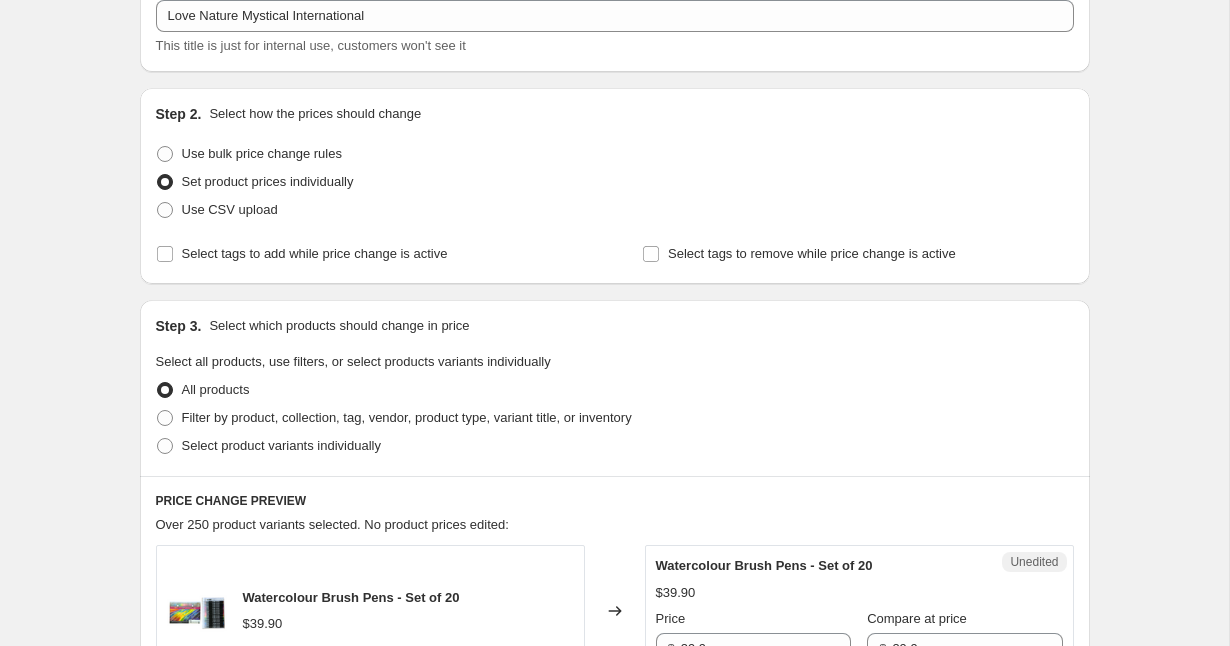 scroll, scrollTop: 229, scrollLeft: 0, axis: vertical 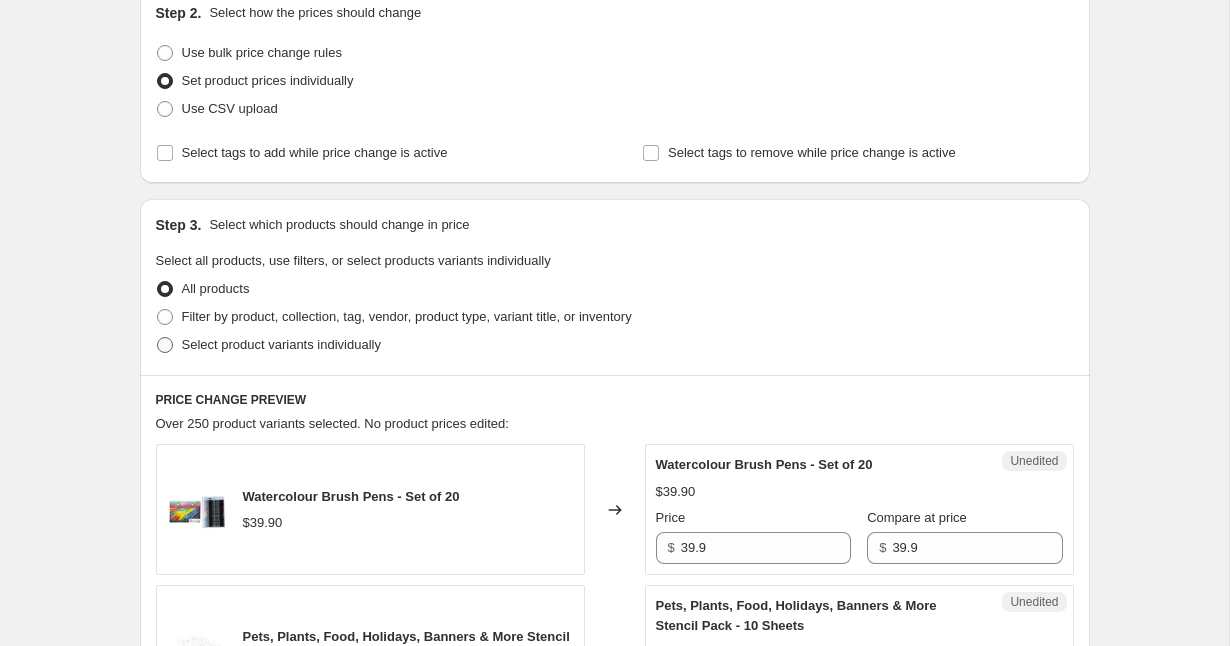 click on "Select product variants individually" at bounding box center (281, 344) 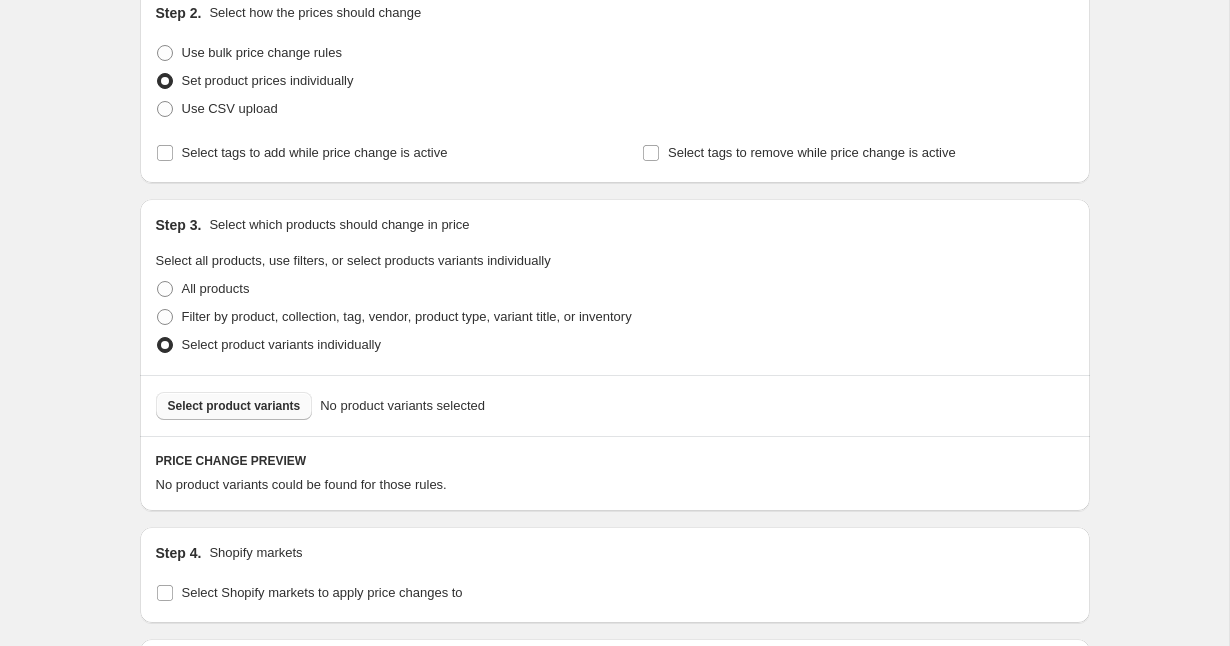 click on "Select product variants" at bounding box center (234, 406) 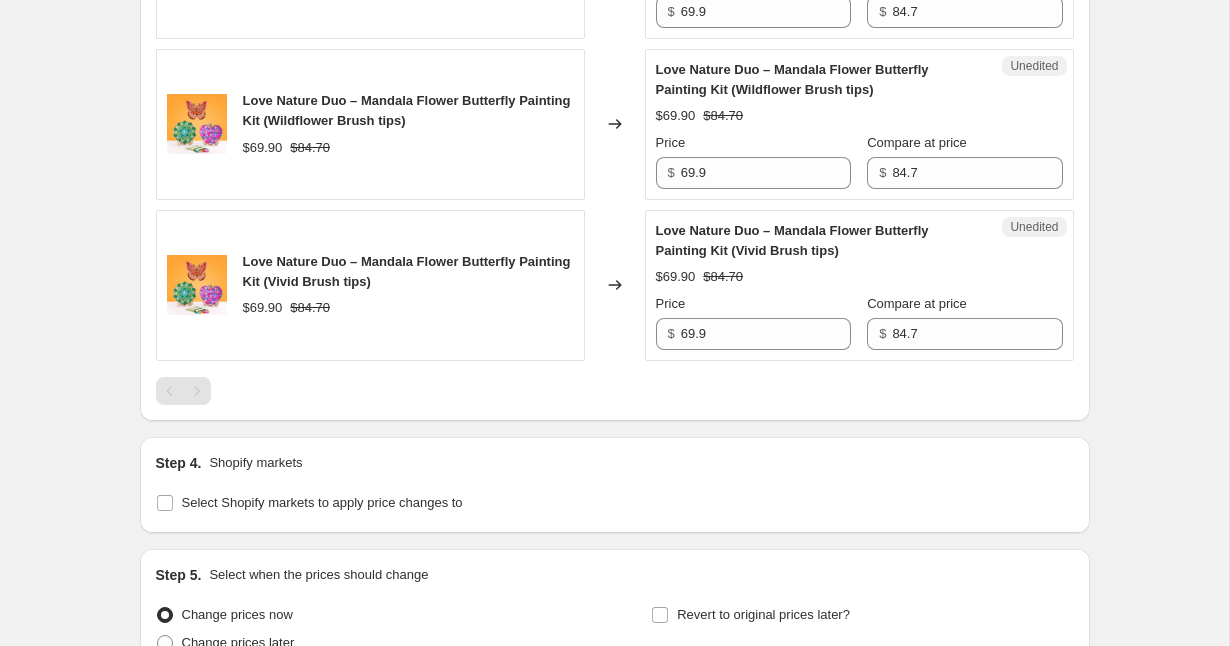 scroll, scrollTop: 1887, scrollLeft: 0, axis: vertical 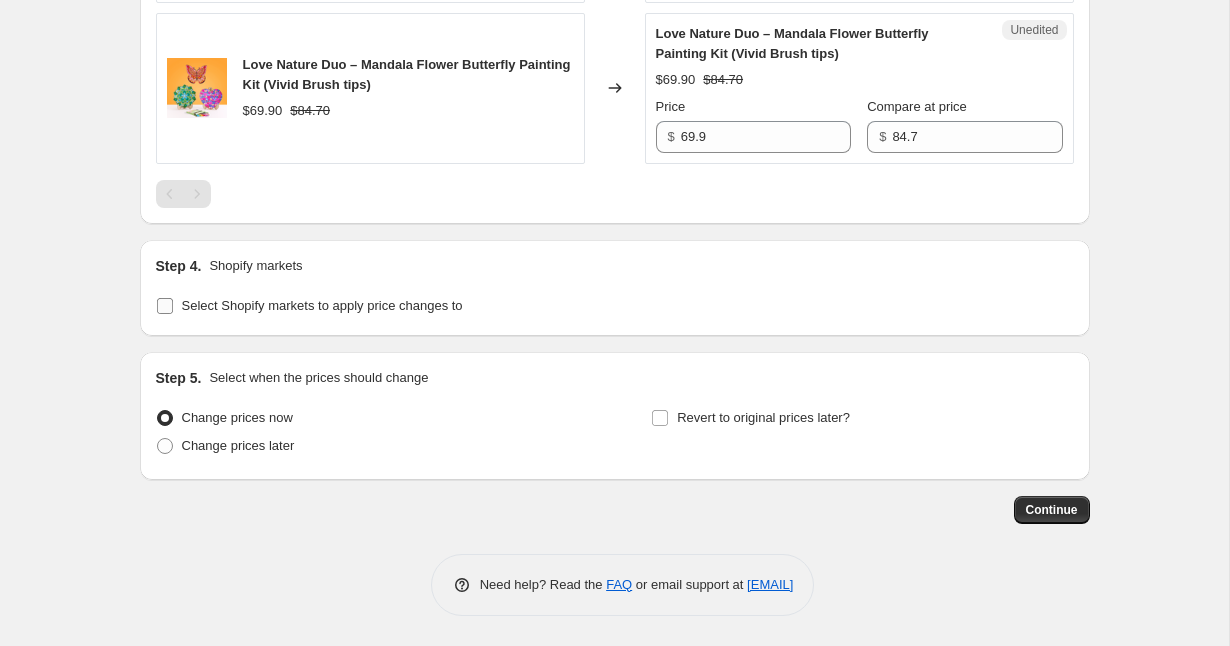 click on "Select Shopify markets to apply price changes to" at bounding box center (309, 306) 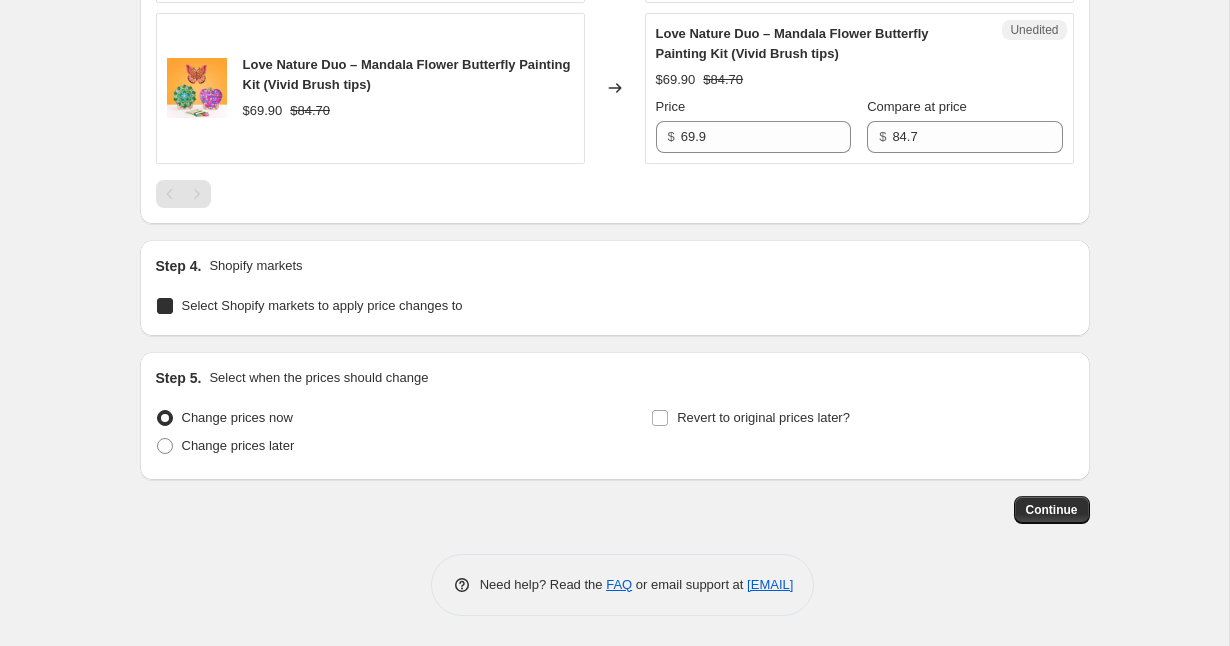 checkbox on "true" 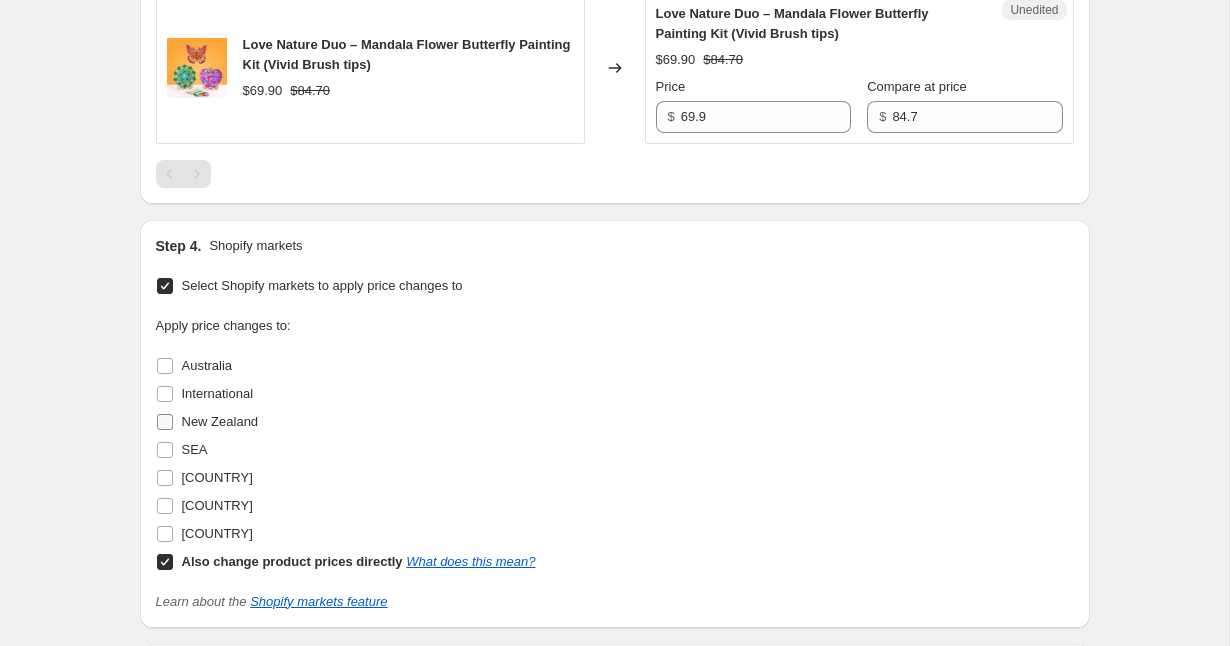 click on "New Zealand" at bounding box center (220, 421) 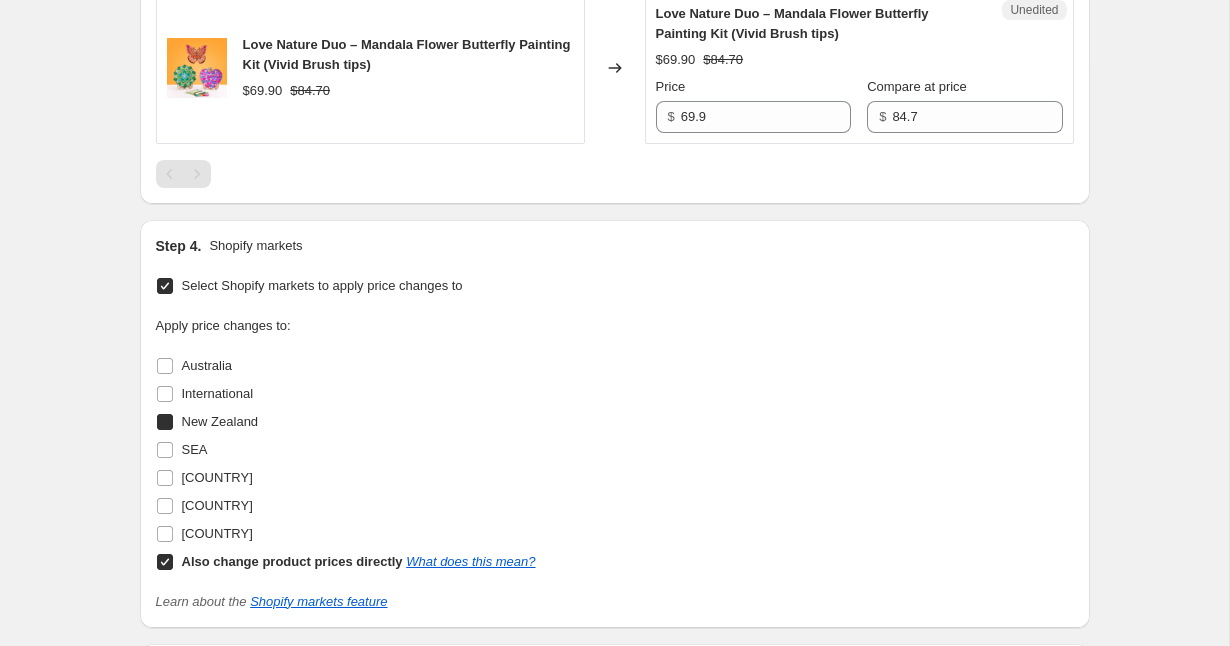 checkbox on "true" 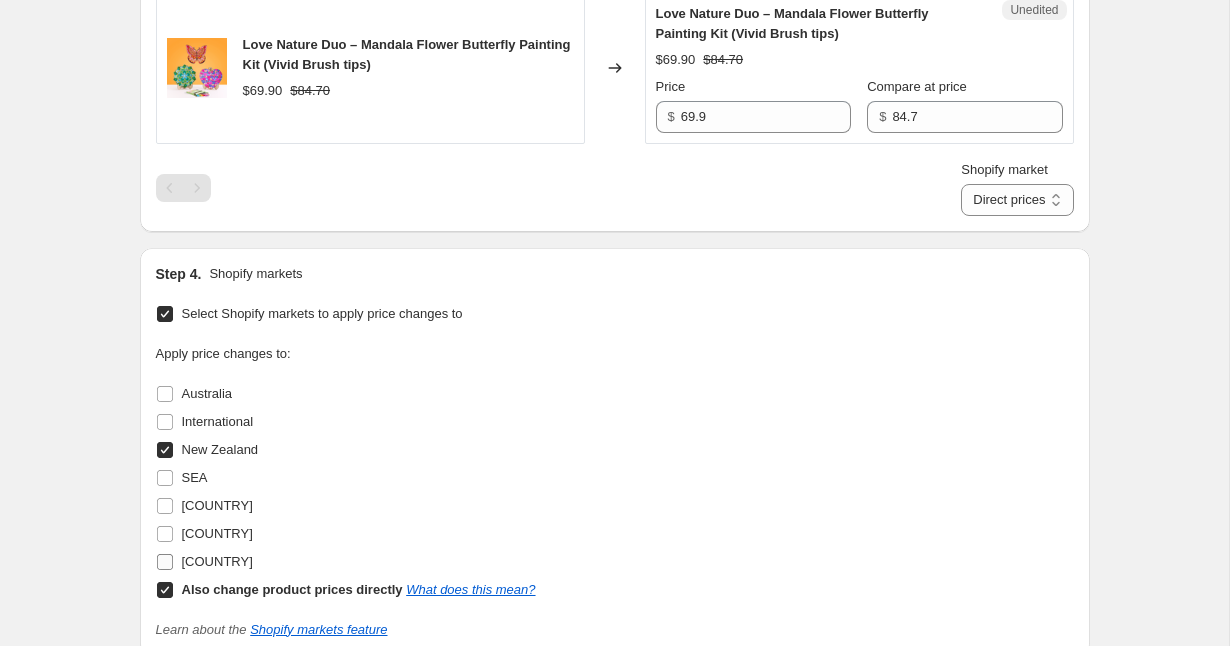 click on "[COUNTRY]" at bounding box center (204, 562) 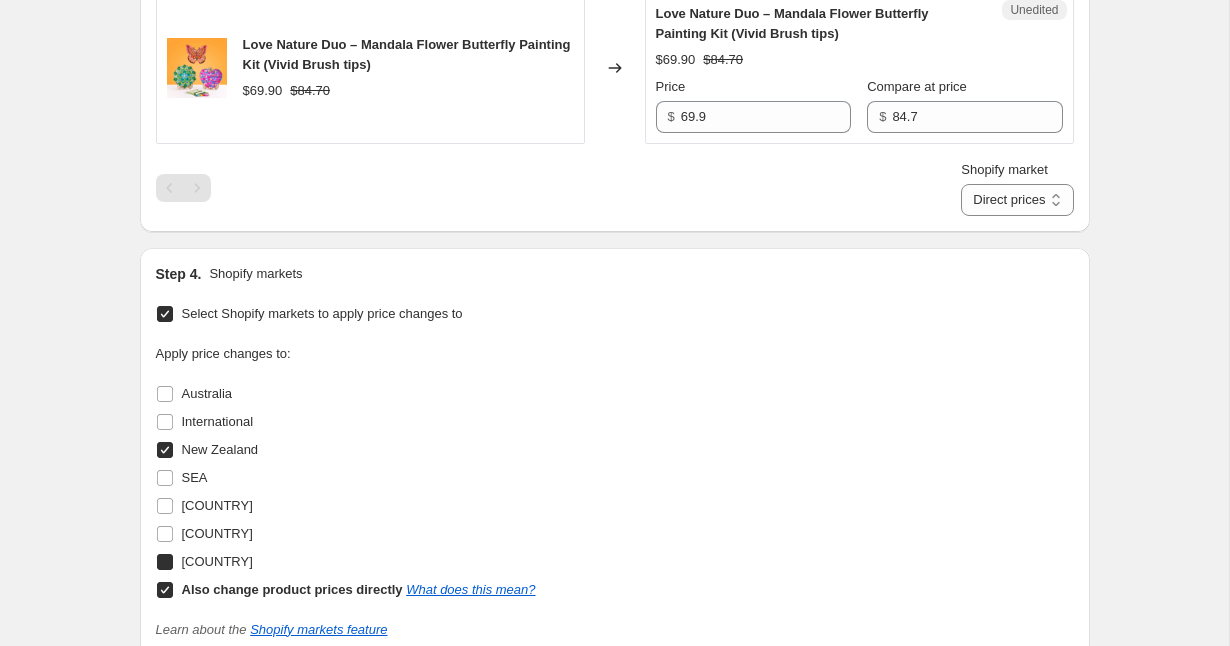 checkbox on "true" 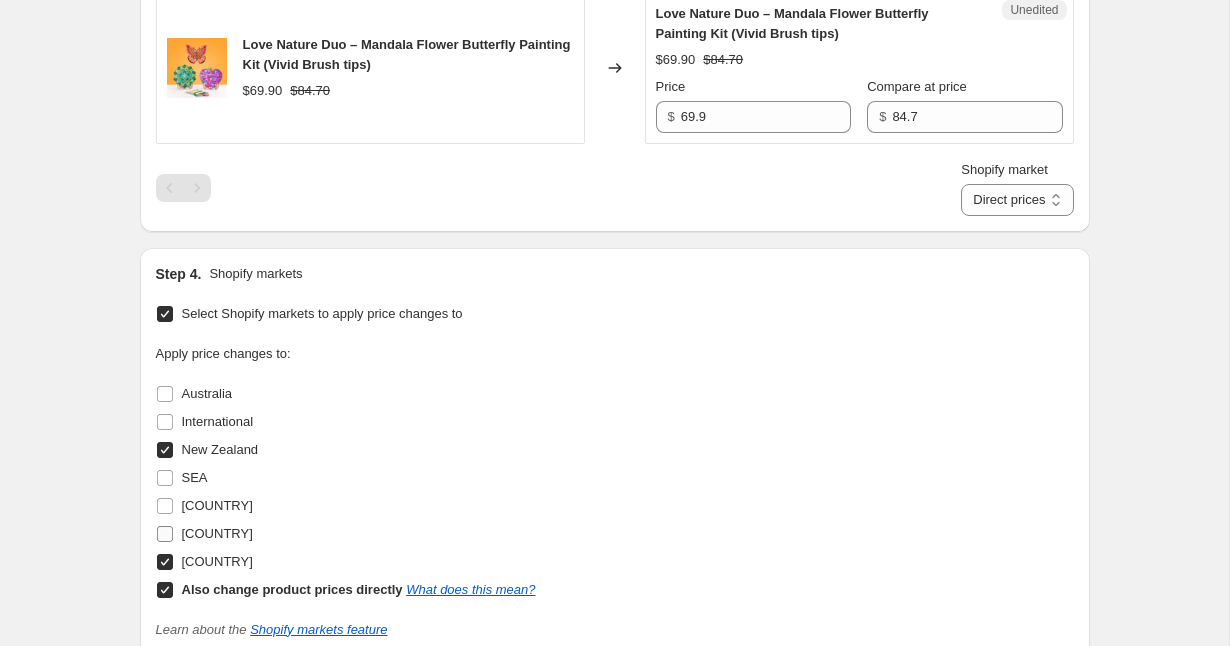 click on "[COUNTRY]" at bounding box center [204, 534] 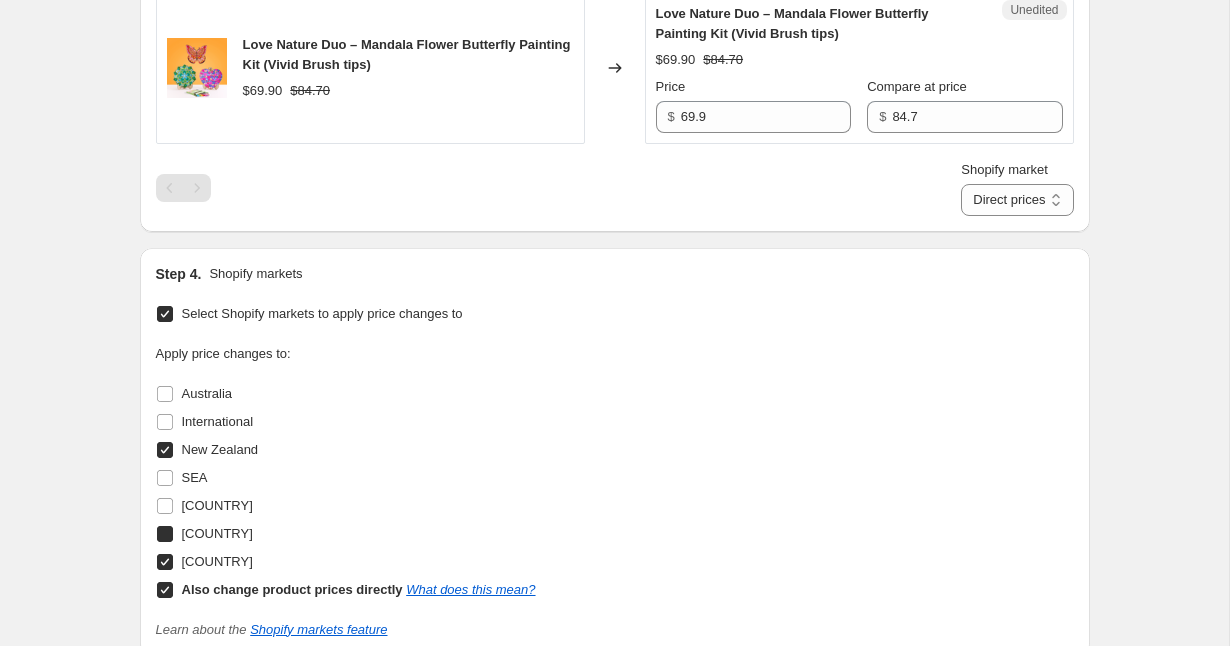 checkbox on "true" 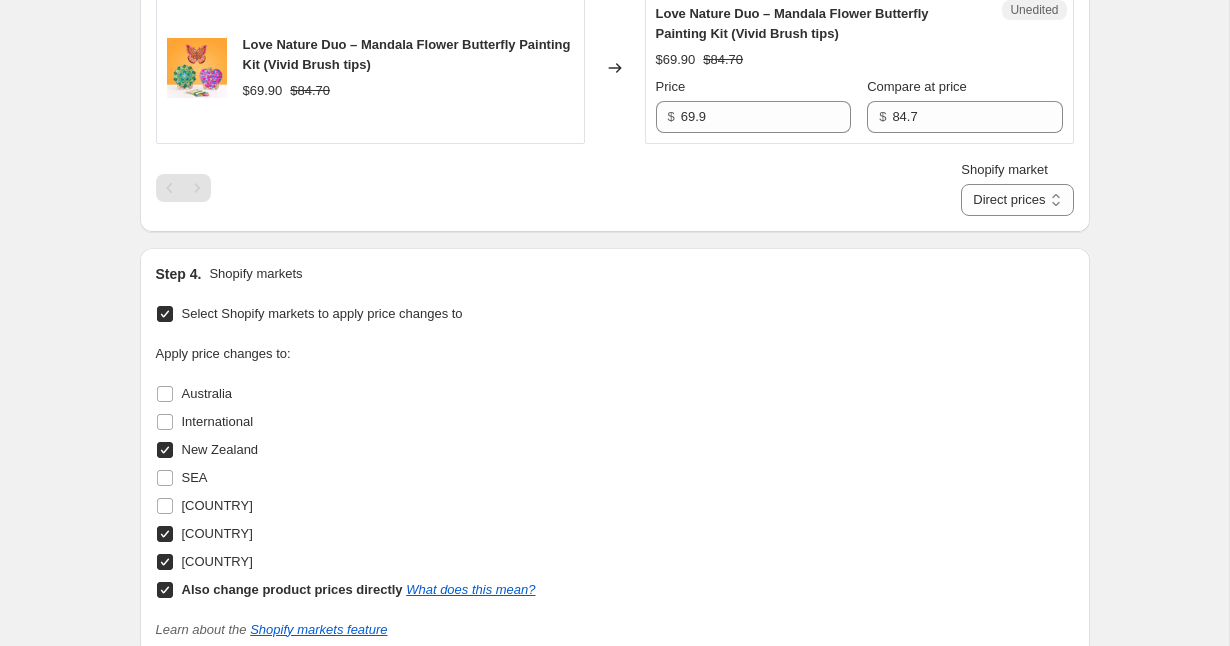 click on "Also change product prices directly   What does this mean?" at bounding box center [346, 590] 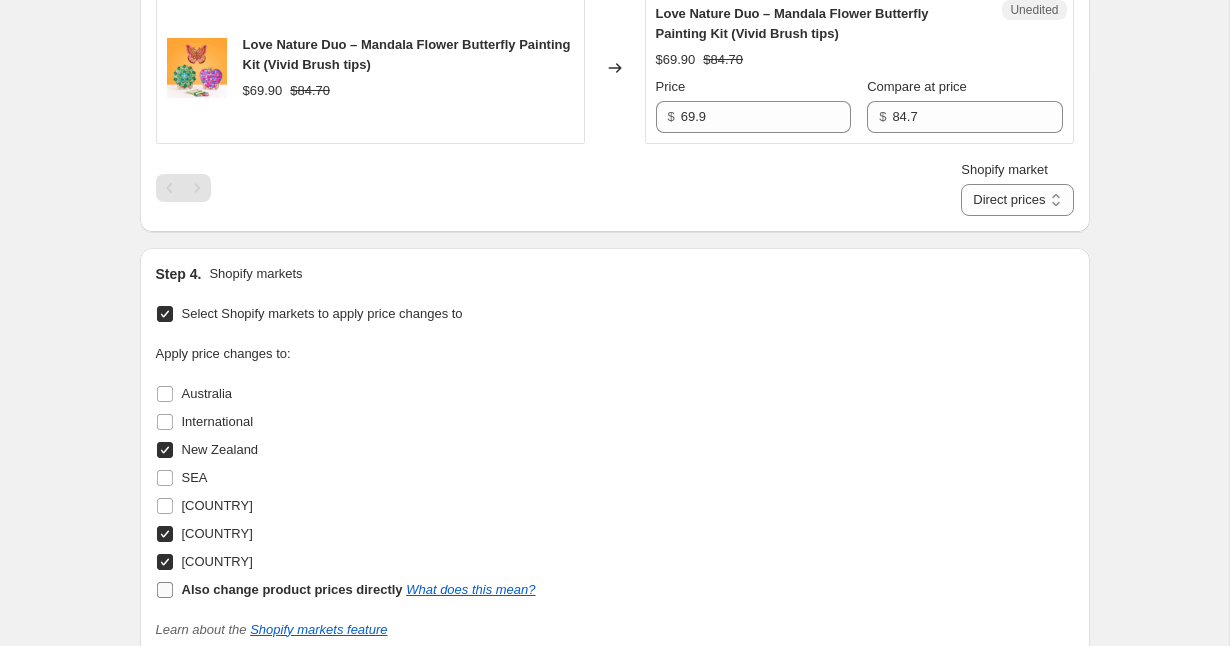 checkbox on "false" 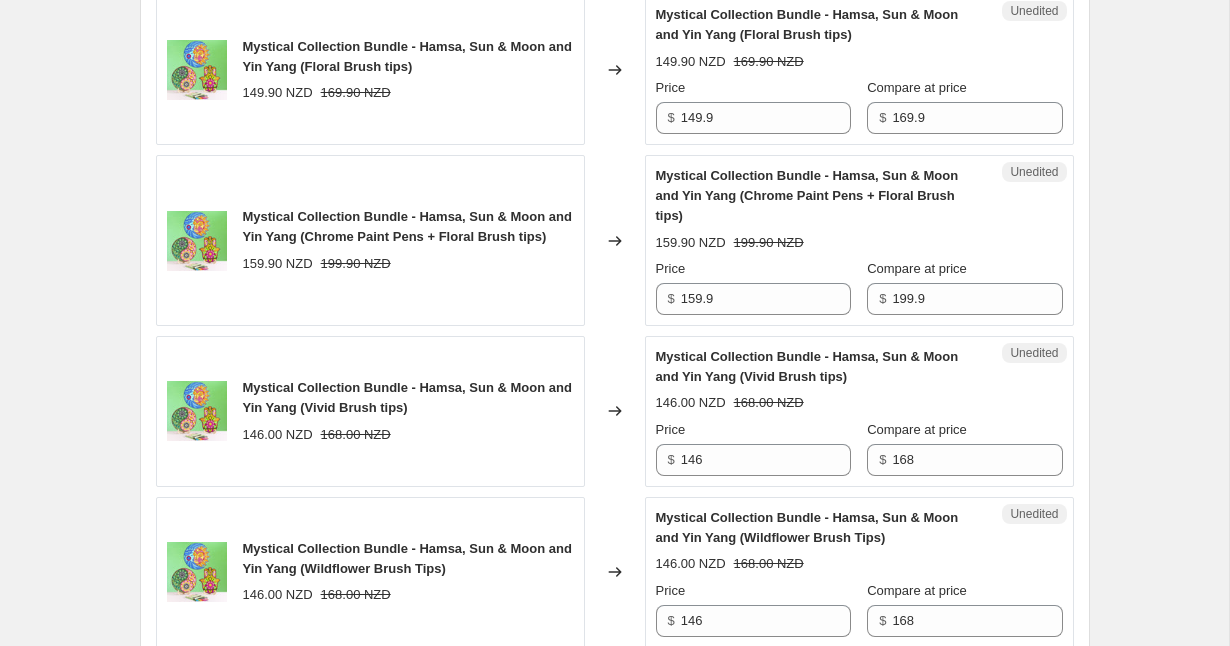 scroll, scrollTop: 776, scrollLeft: 0, axis: vertical 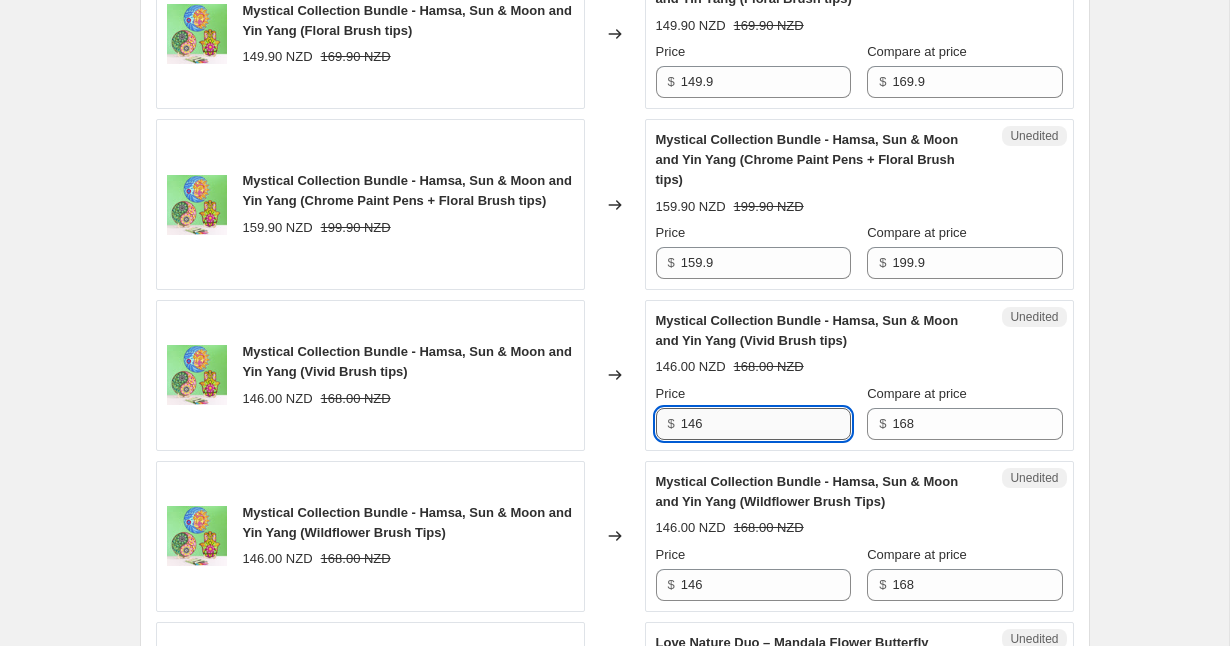 click on "146" at bounding box center (766, 424) 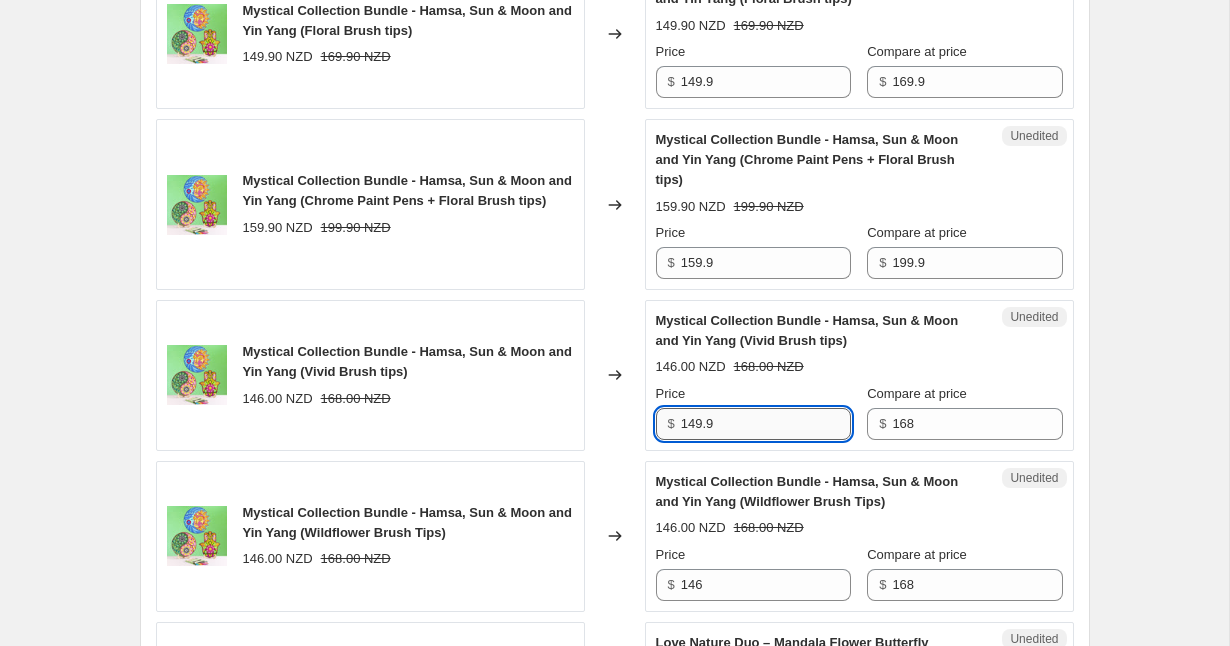 type on "149.9" 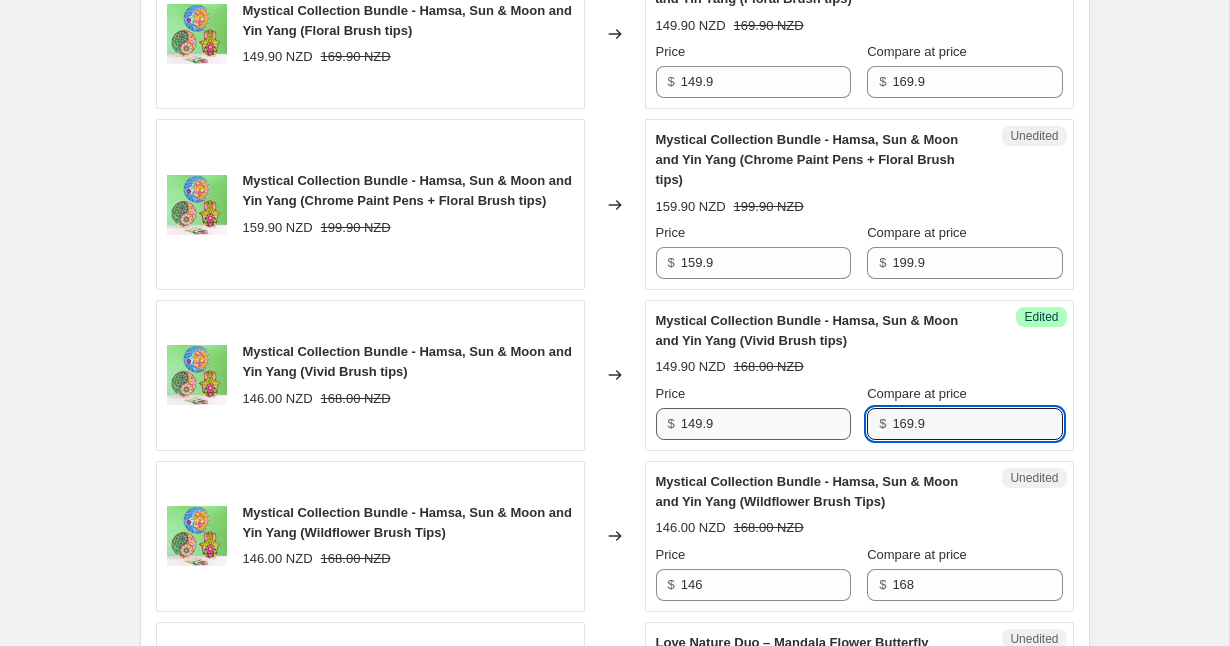 type on "169.9" 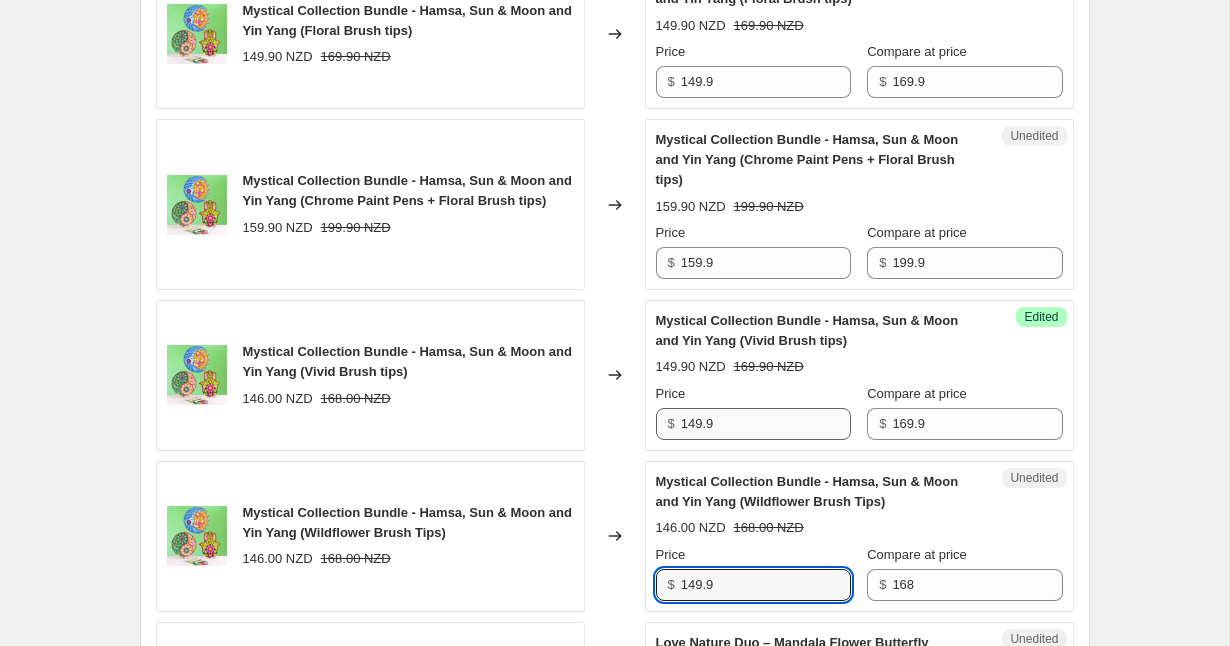 type on "149.9" 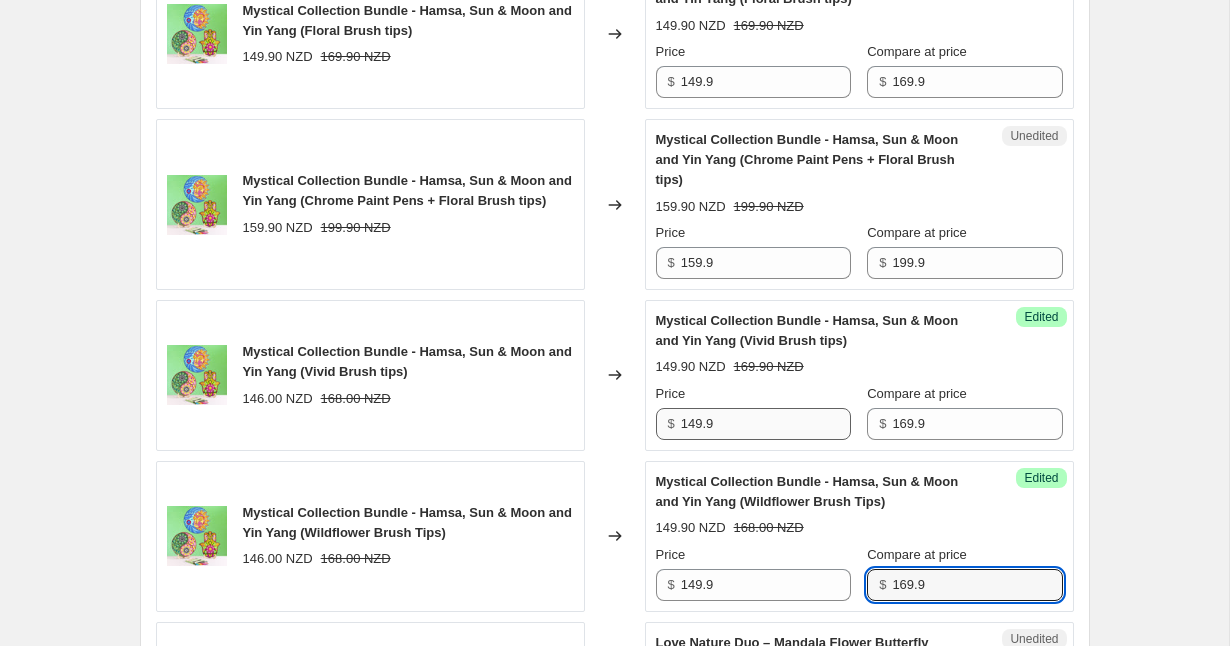 type on "169.9" 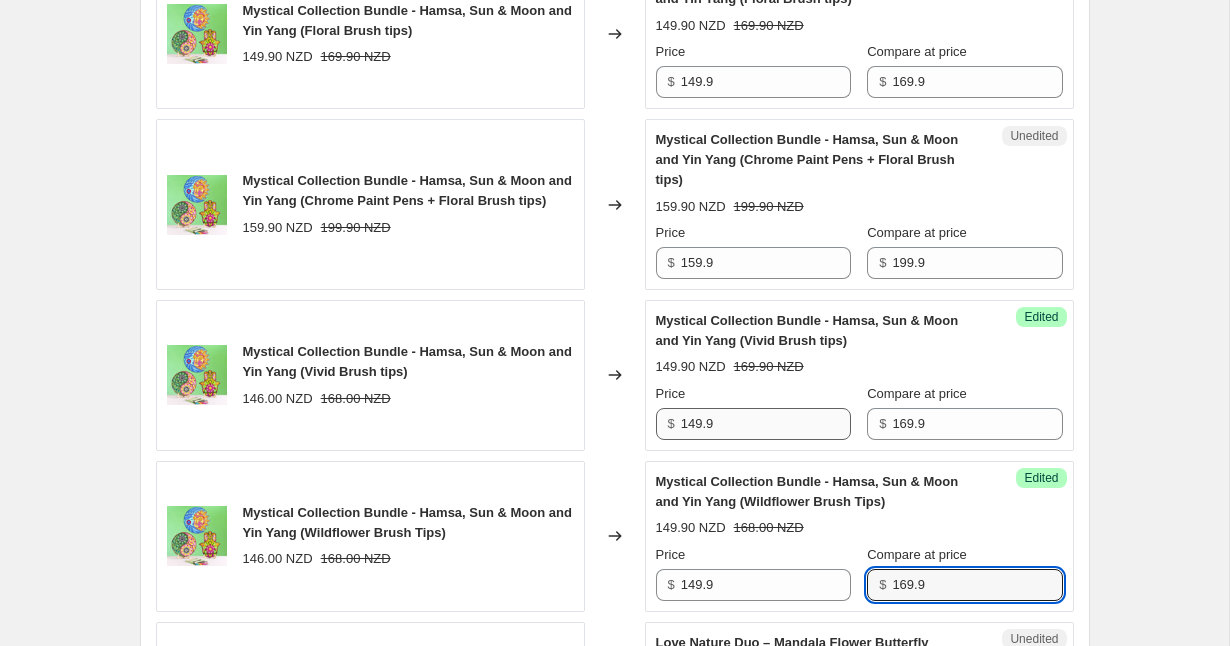 scroll, scrollTop: 1218, scrollLeft: 0, axis: vertical 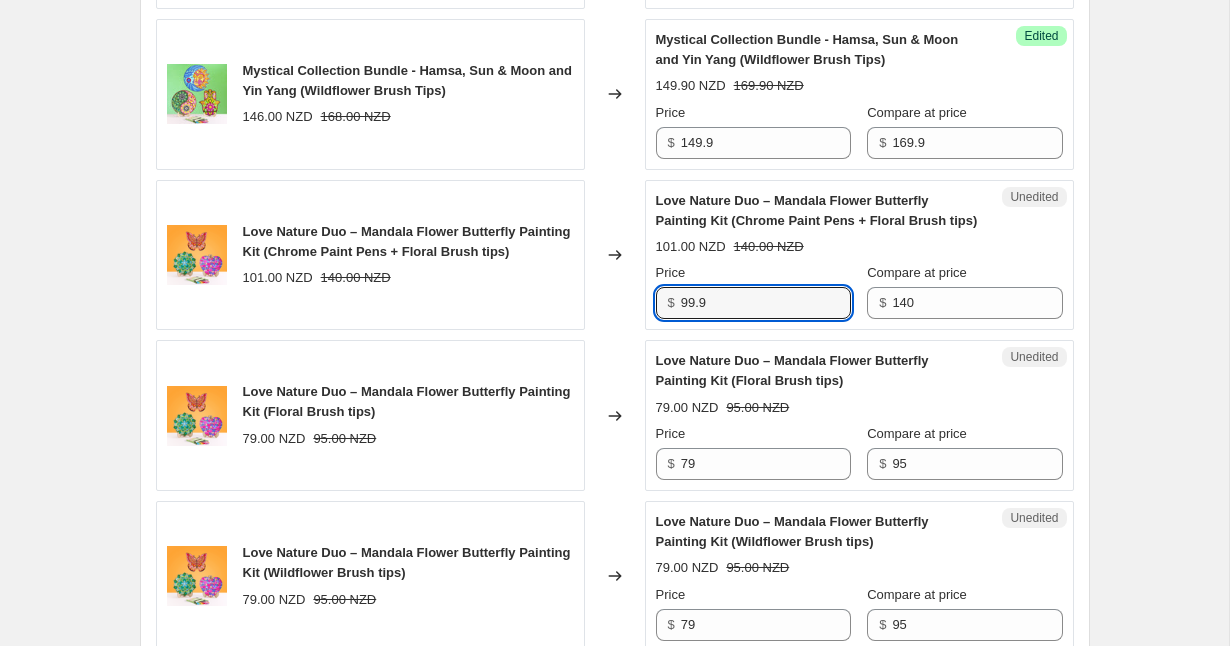 type on "99.9" 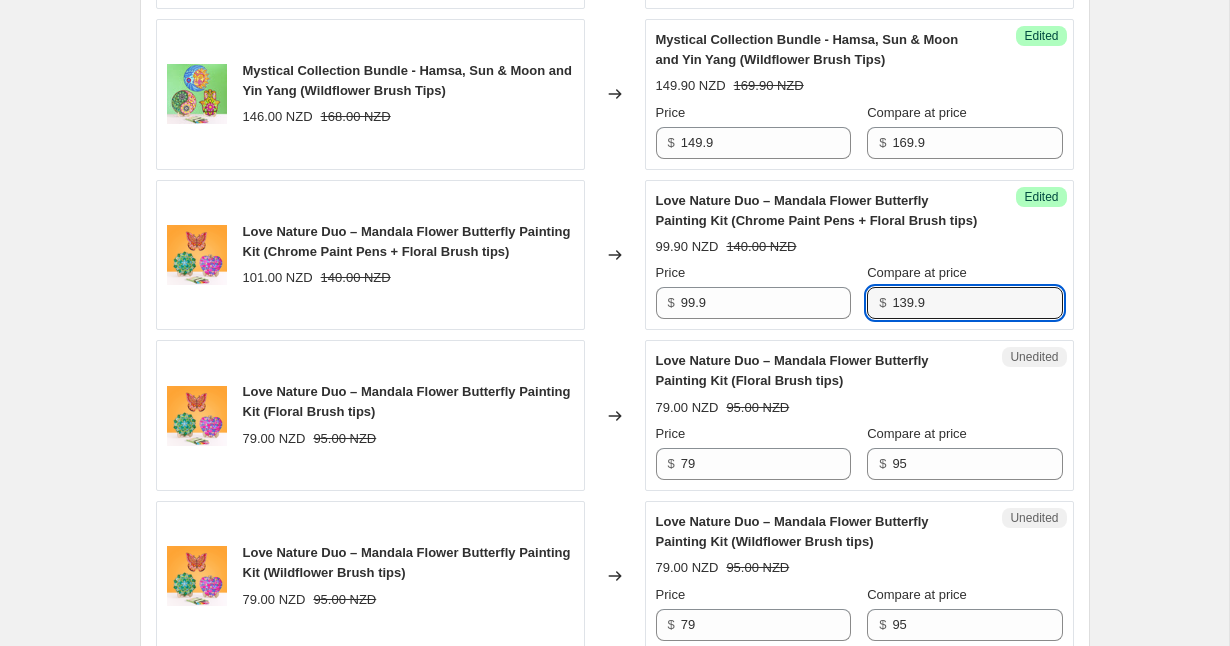 type on "139.9" 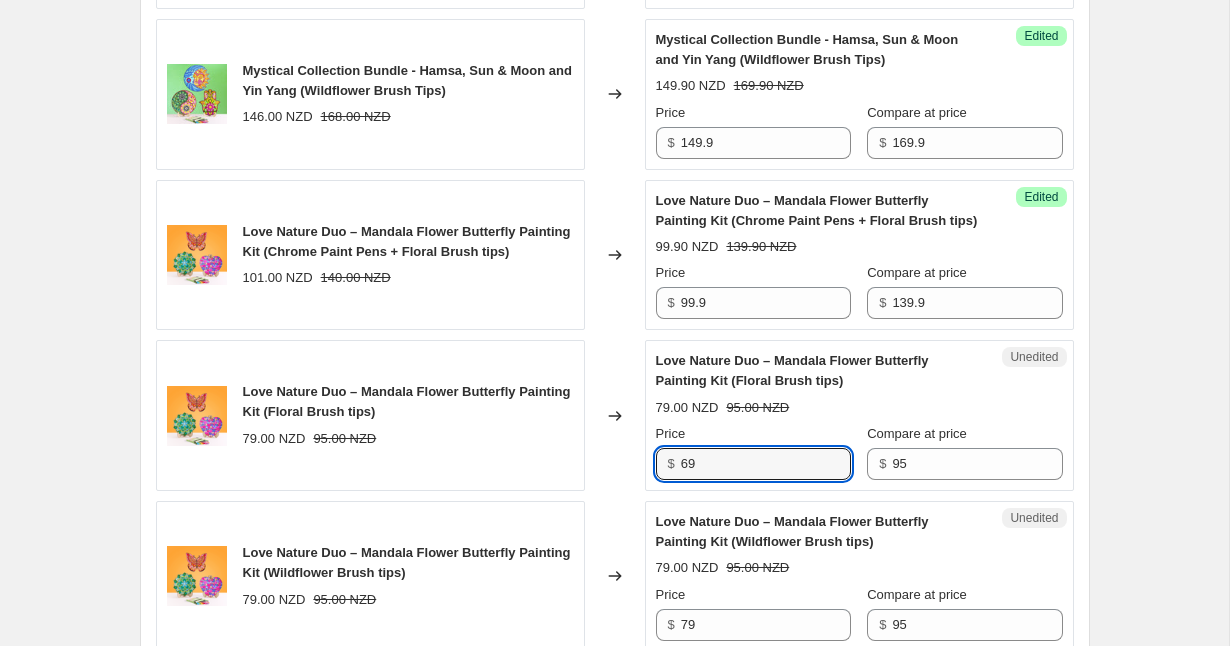 type on "6" 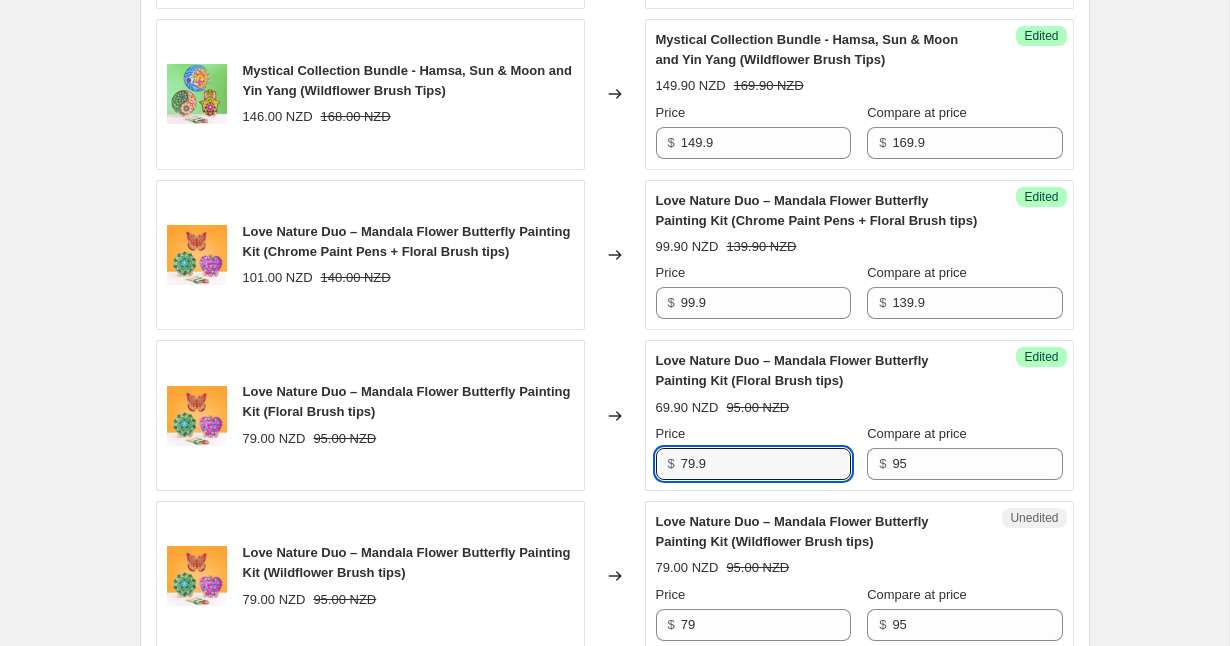 type on "79.9" 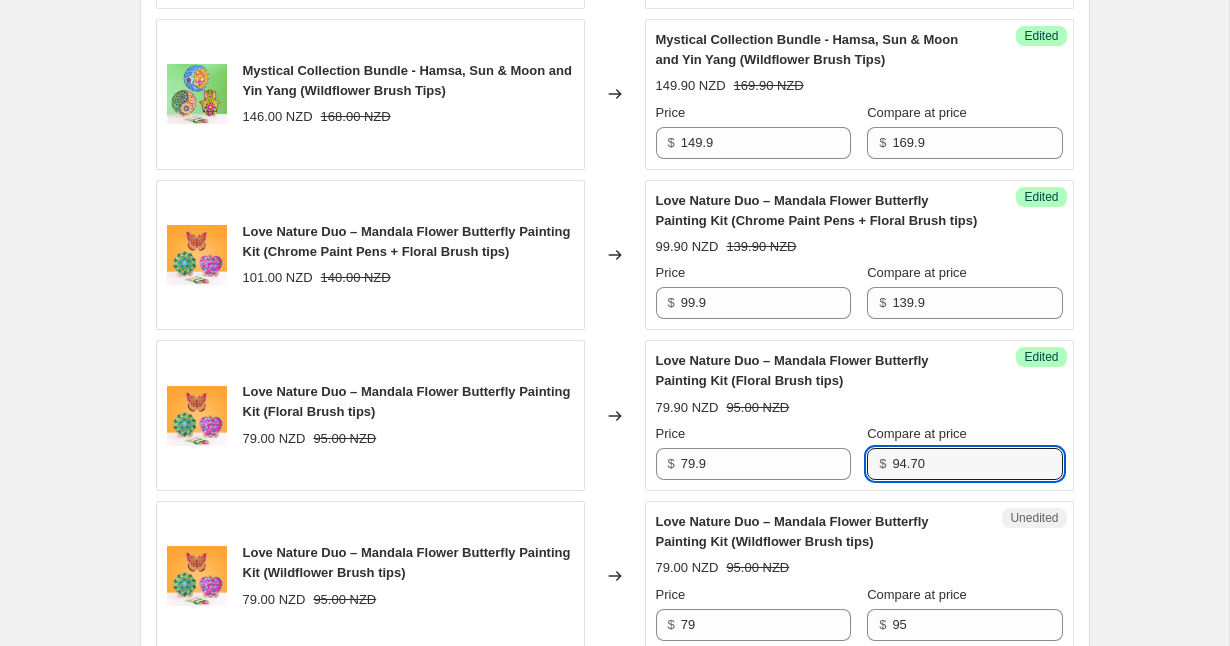 type on "94.70" 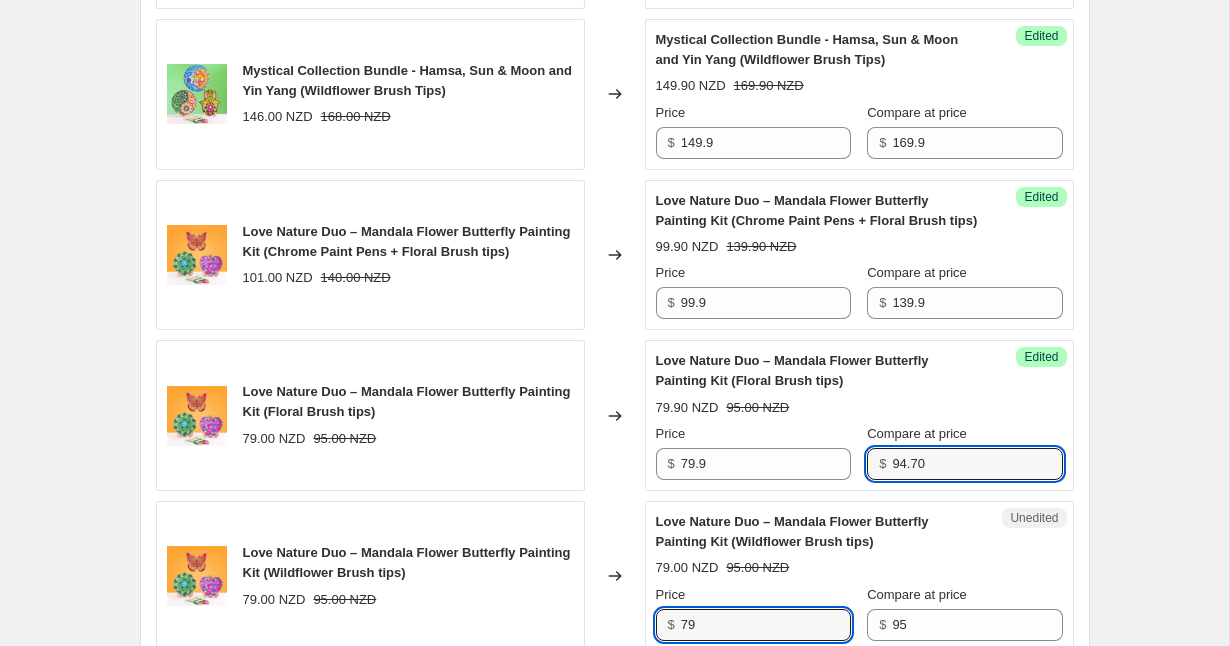 scroll, scrollTop: 1233, scrollLeft: 0, axis: vertical 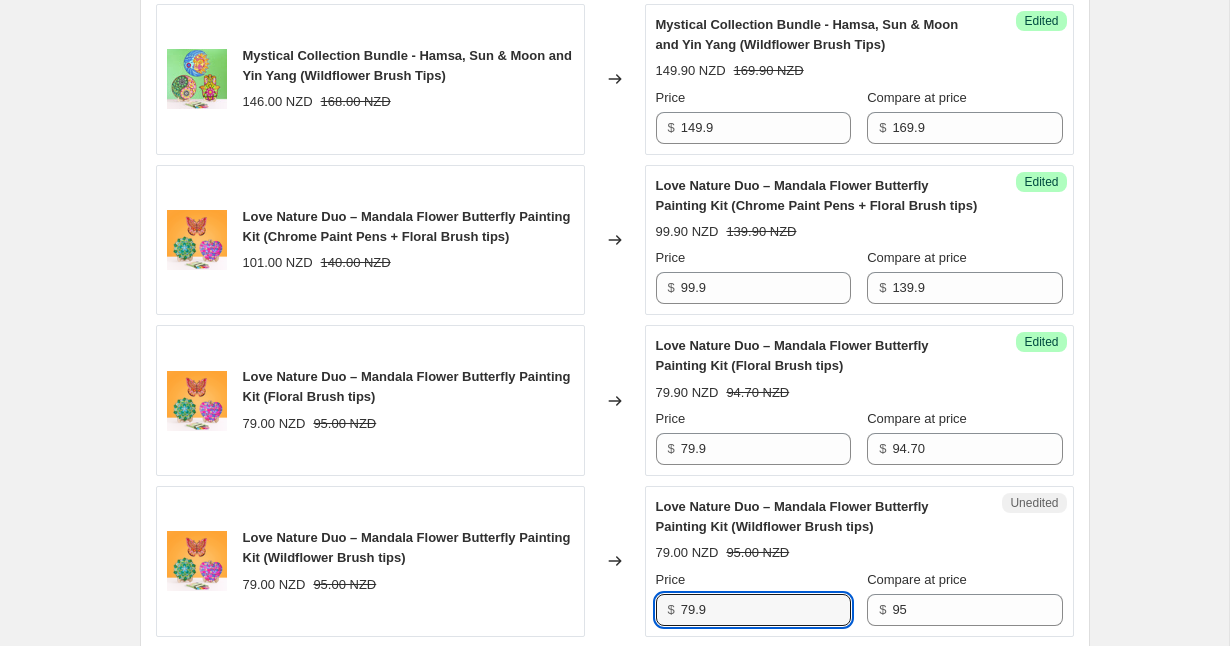type on "79.9" 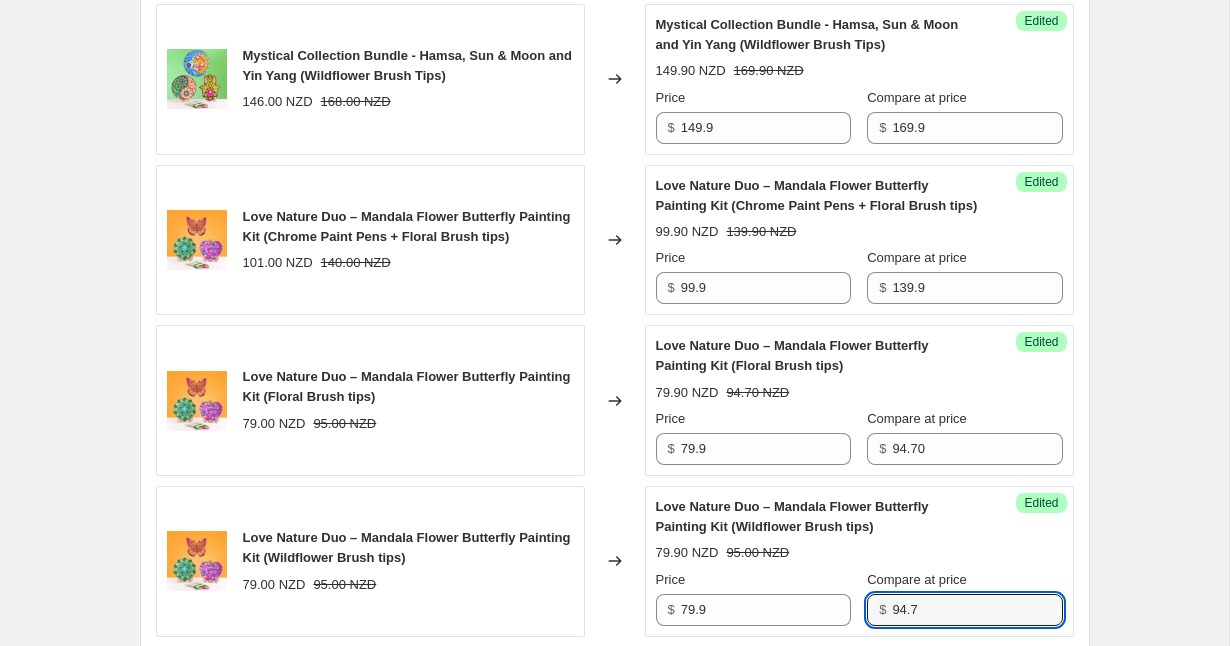 type on "94.7" 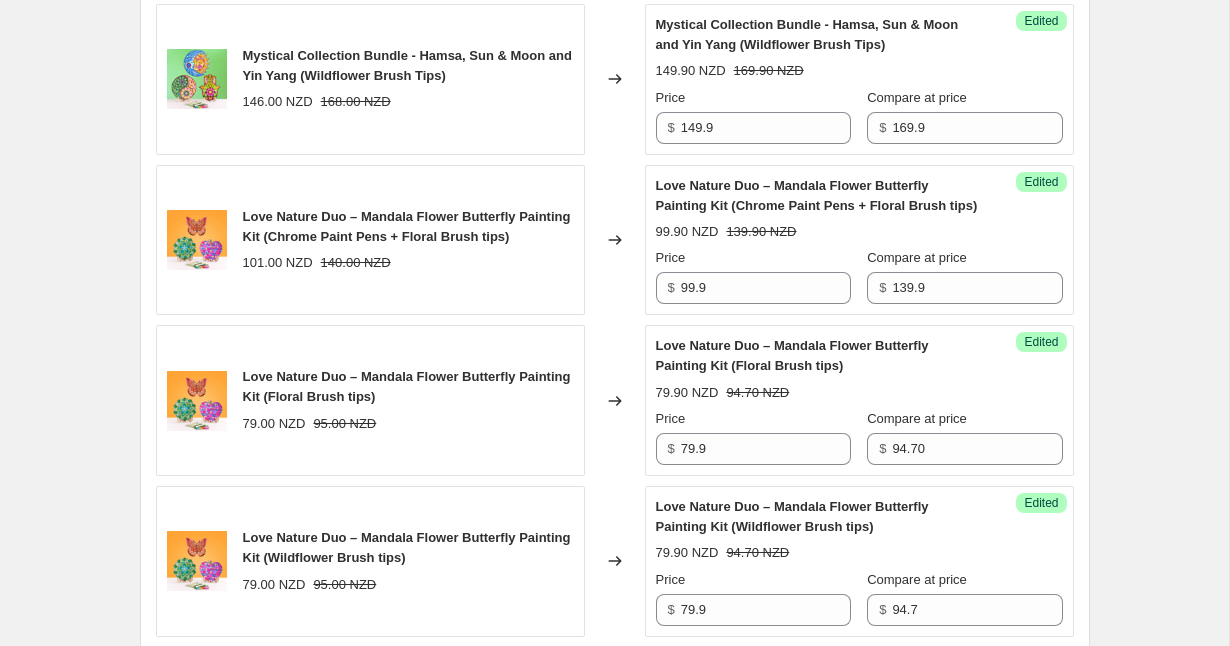 scroll, scrollTop: 1701, scrollLeft: 0, axis: vertical 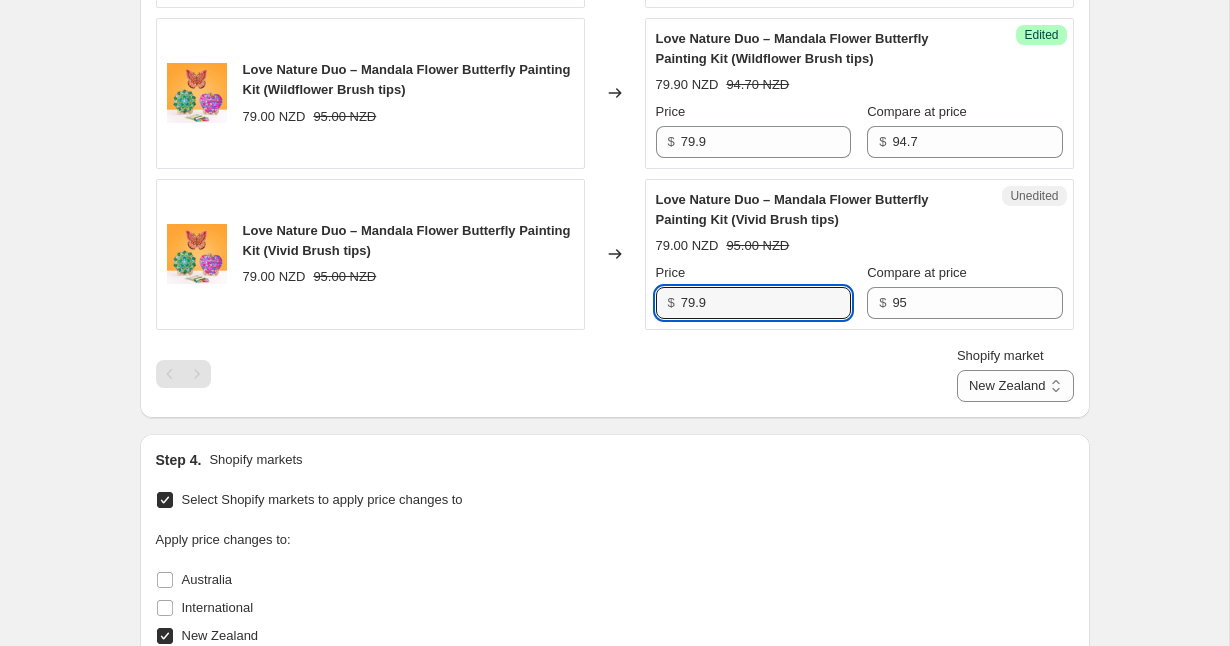 type on "79.9" 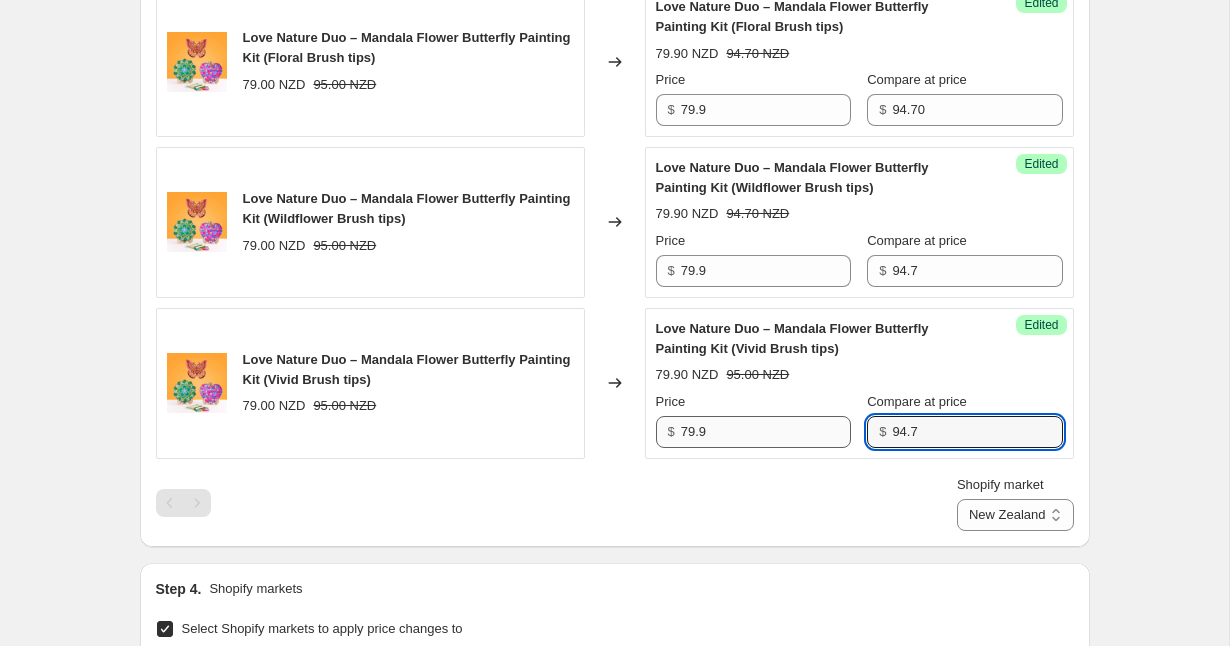 scroll, scrollTop: 1607, scrollLeft: 0, axis: vertical 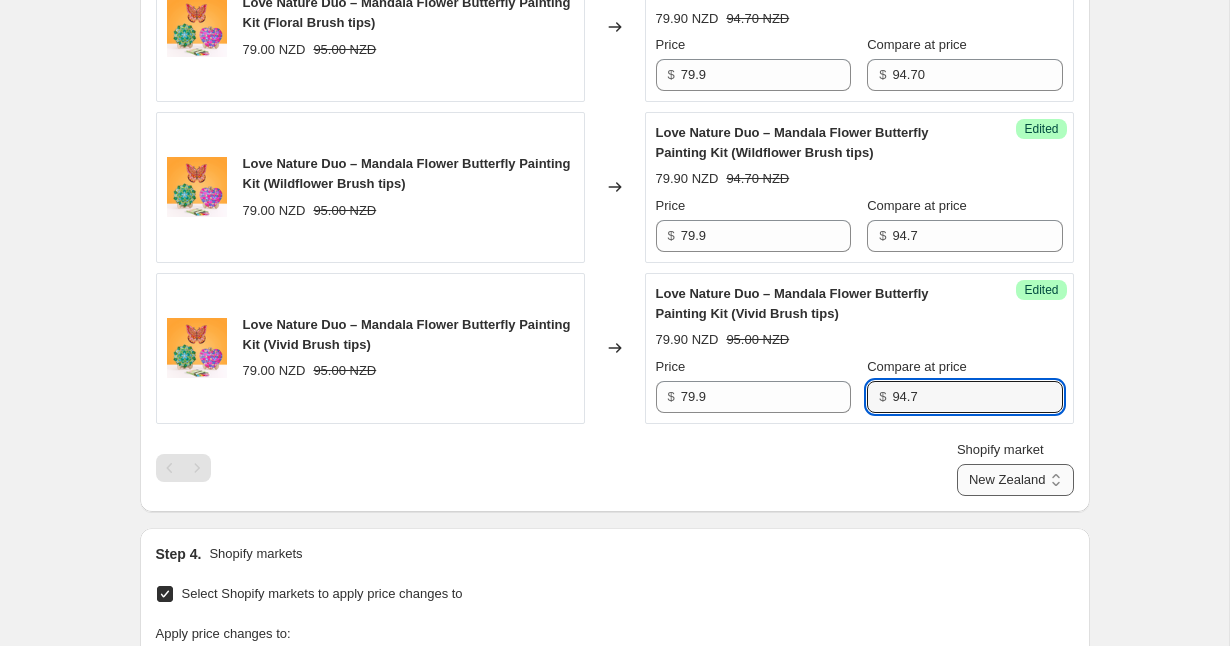 type on "94.7" 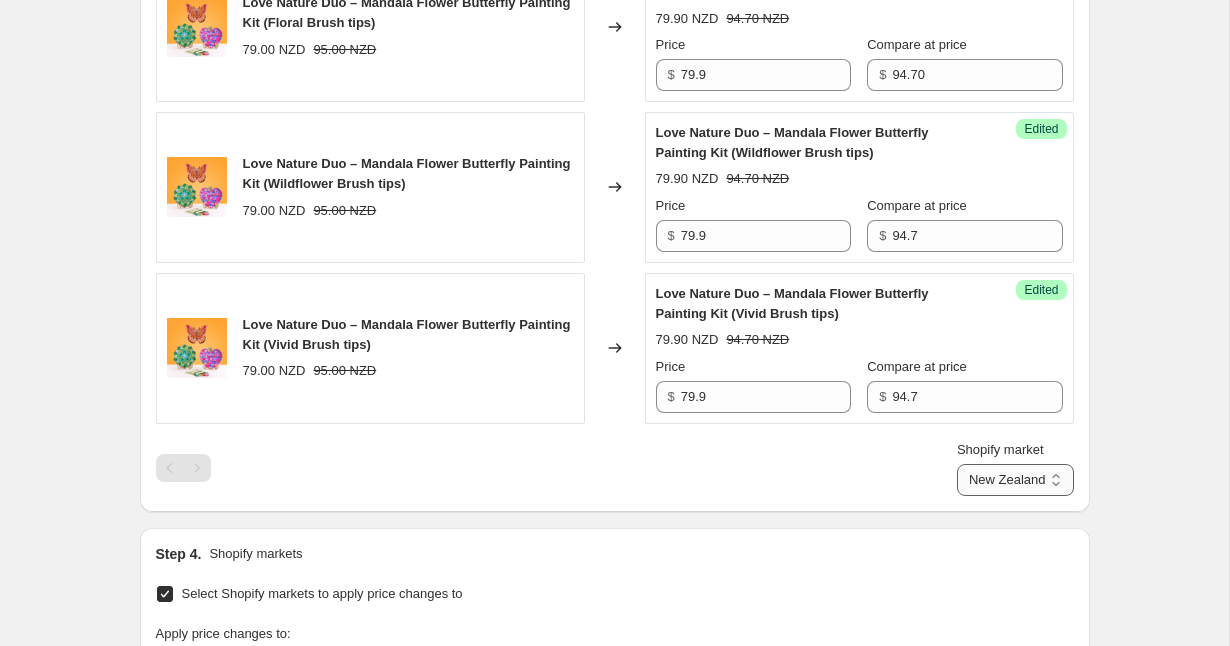 select on "18472075482" 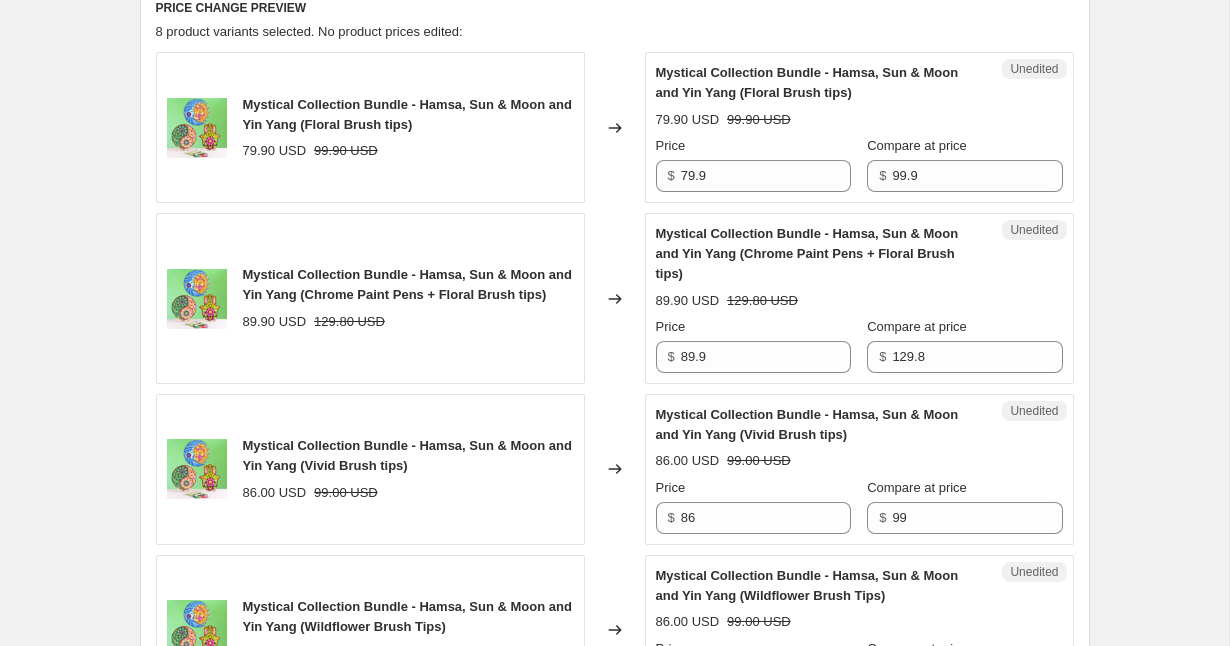 scroll, scrollTop: 689, scrollLeft: 0, axis: vertical 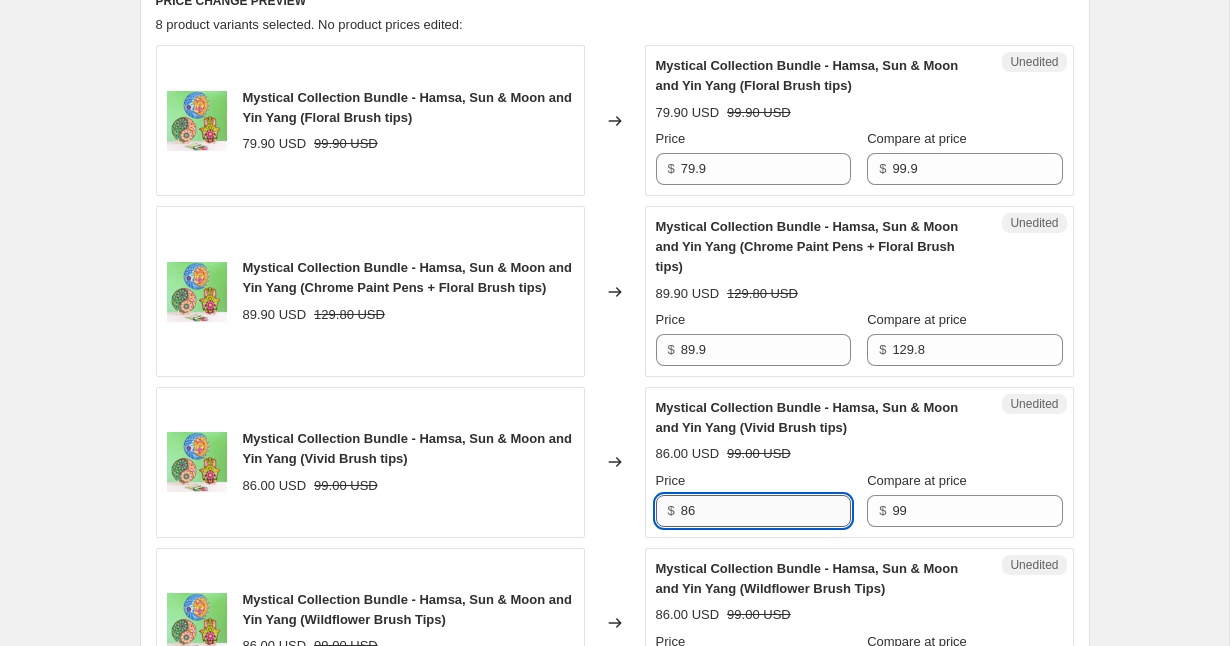 click on "86" at bounding box center [766, 511] 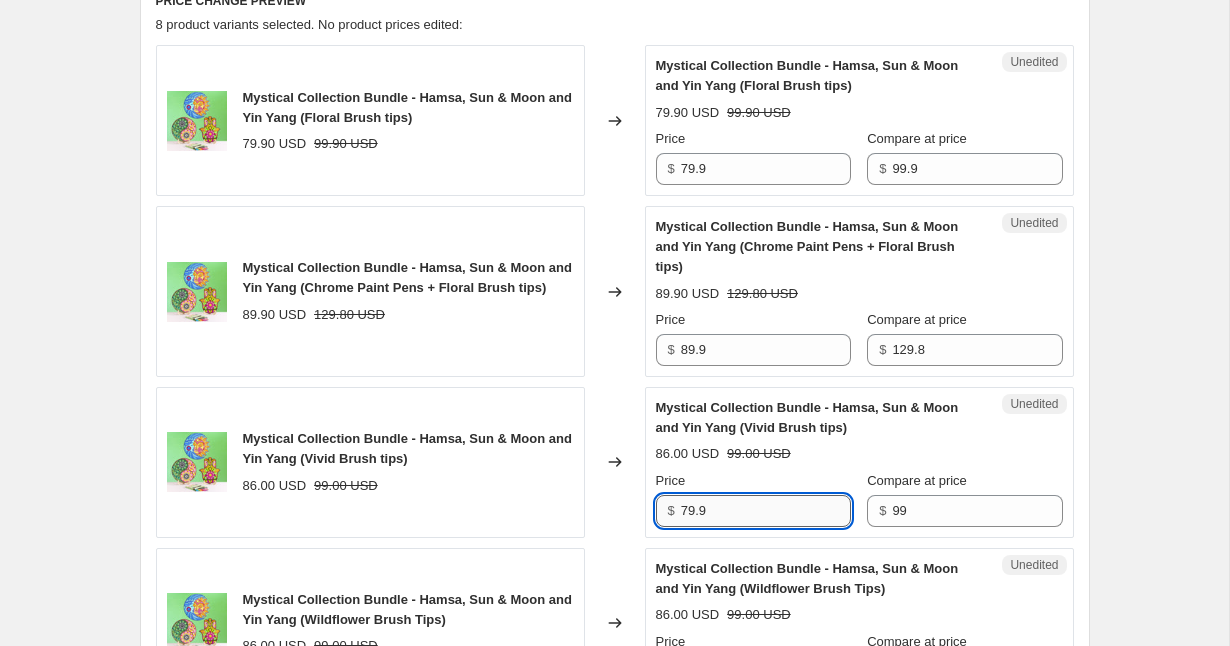 type on "79.9" 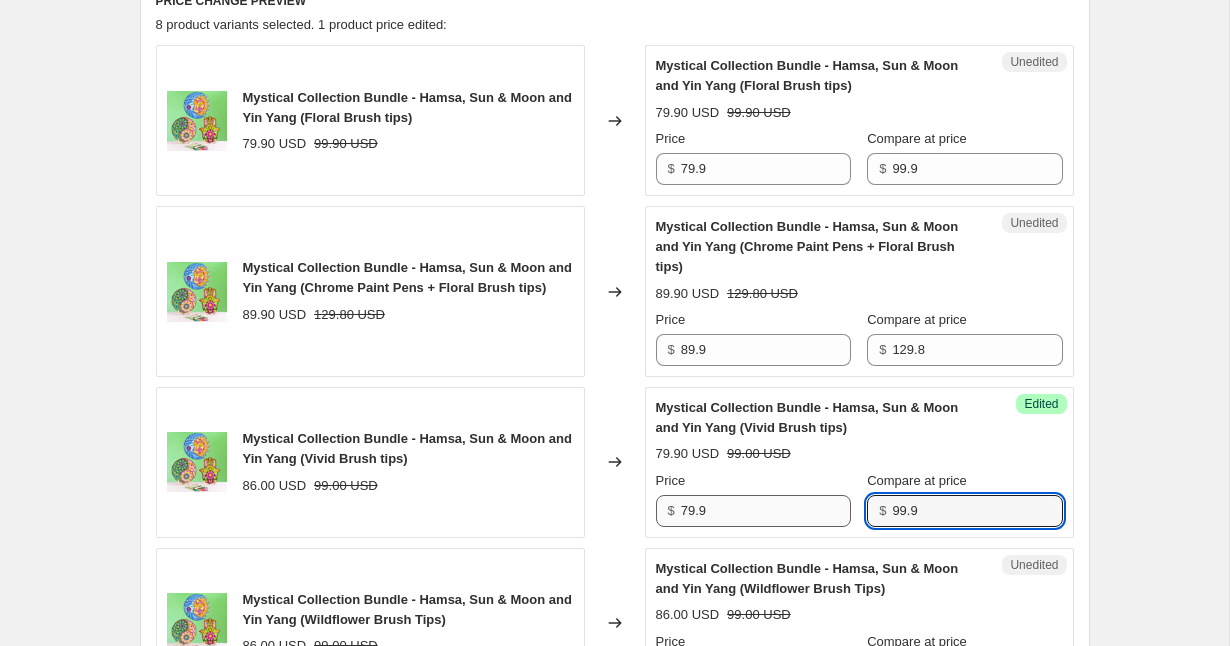 type on "99.9" 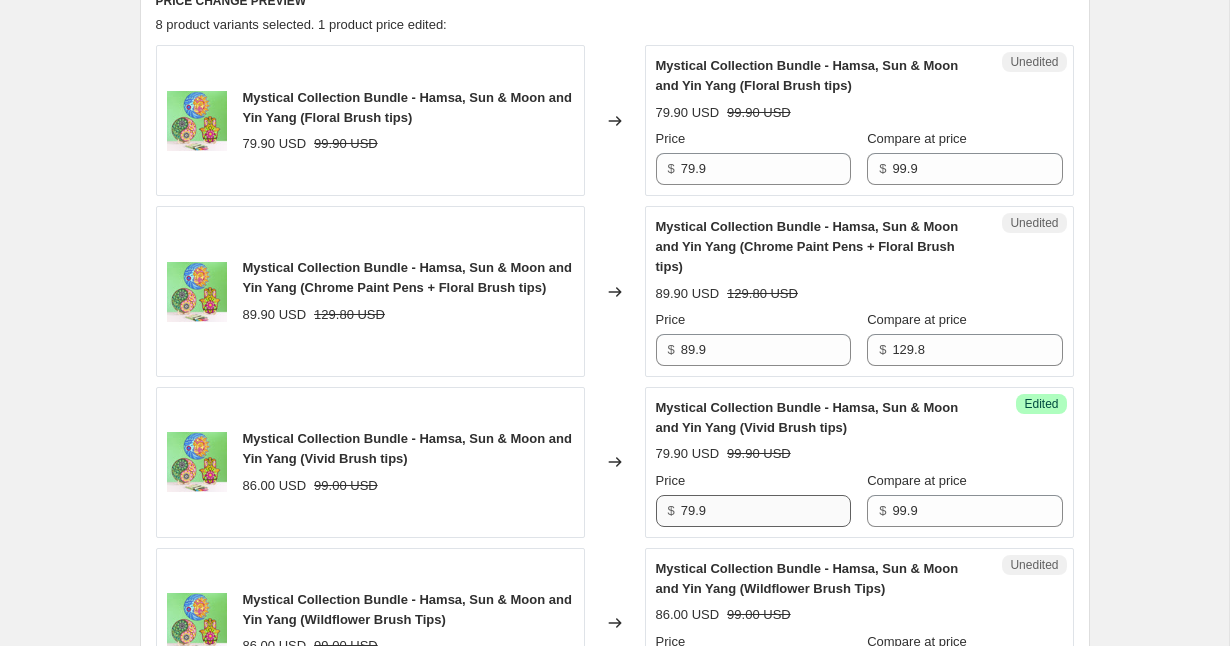 scroll, scrollTop: 1038, scrollLeft: 0, axis: vertical 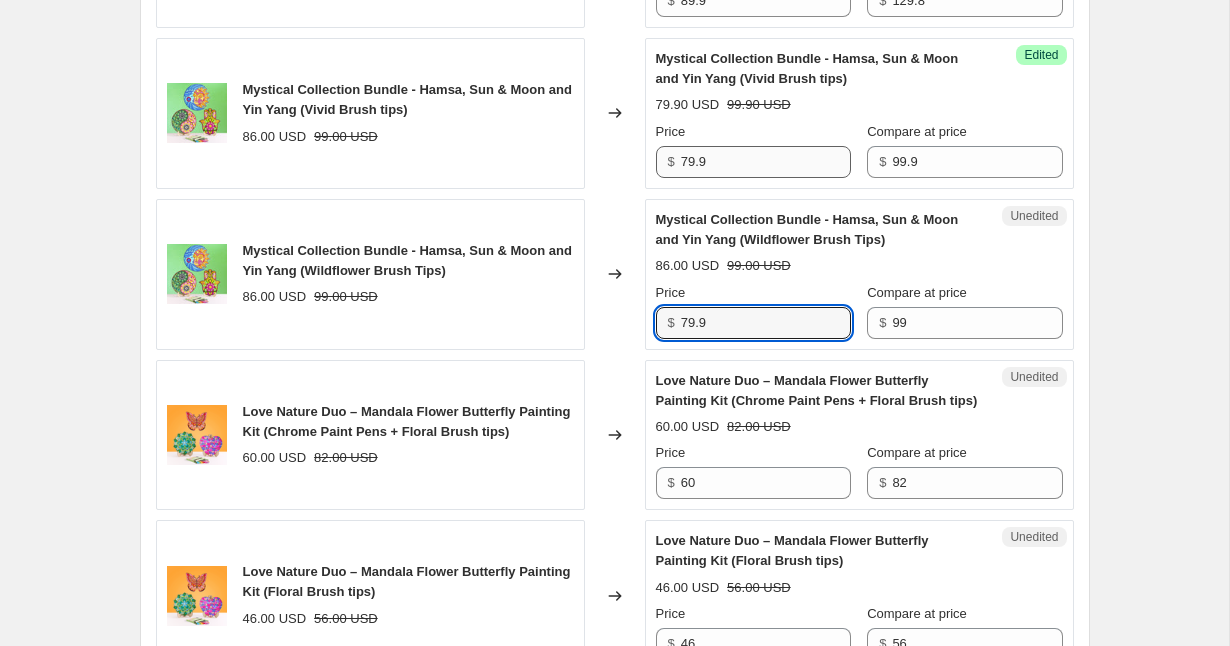 type on "79.9" 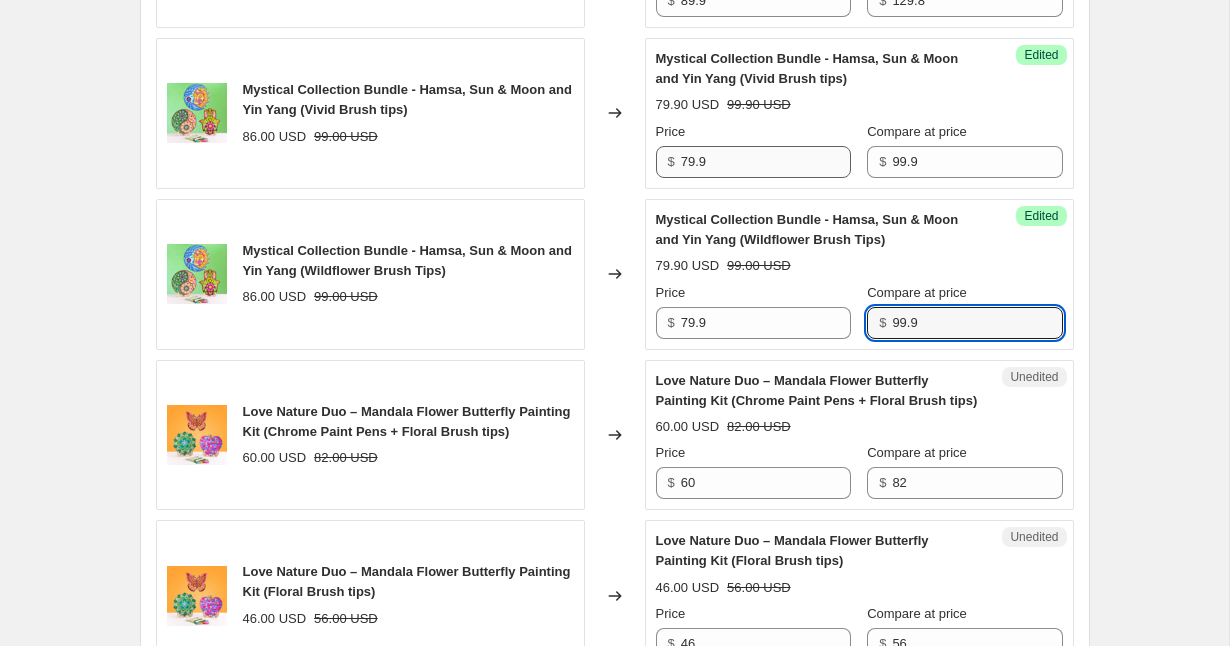 type on "99.9" 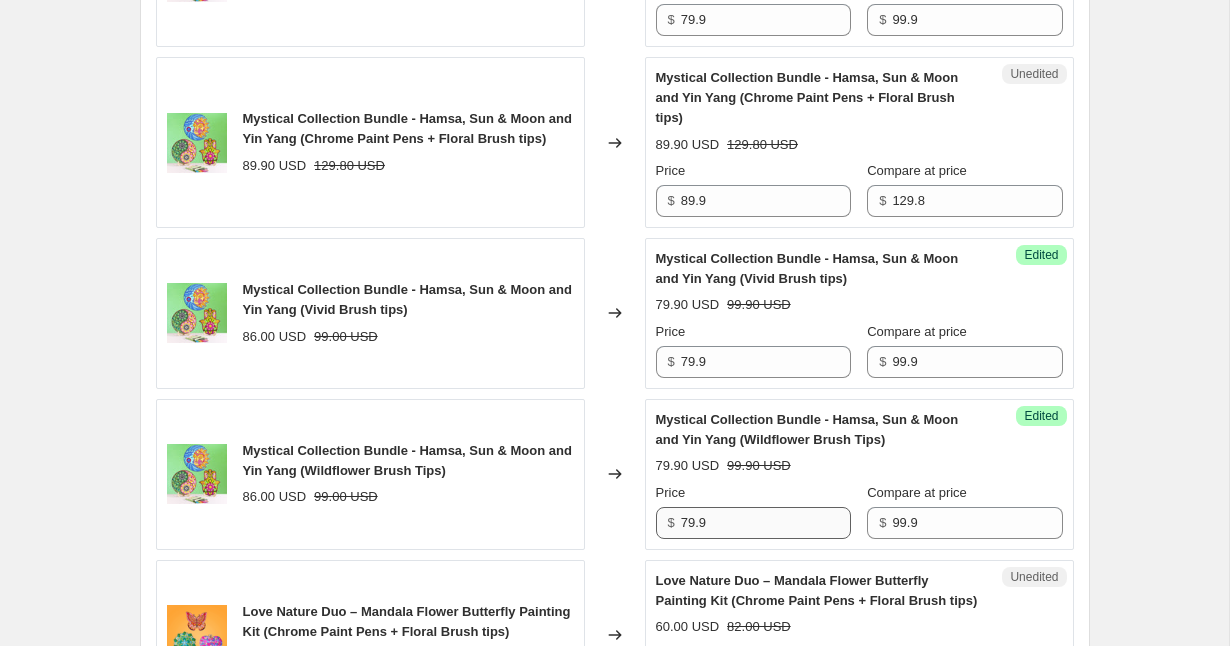 scroll, scrollTop: 762, scrollLeft: 0, axis: vertical 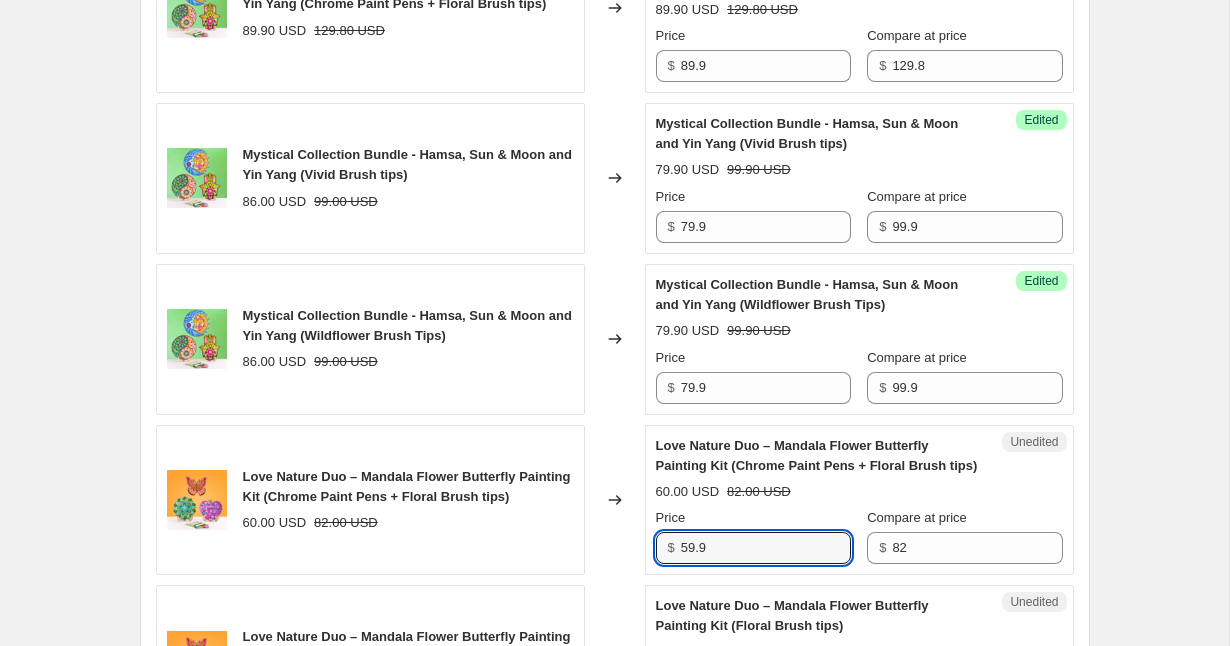 type on "59.9" 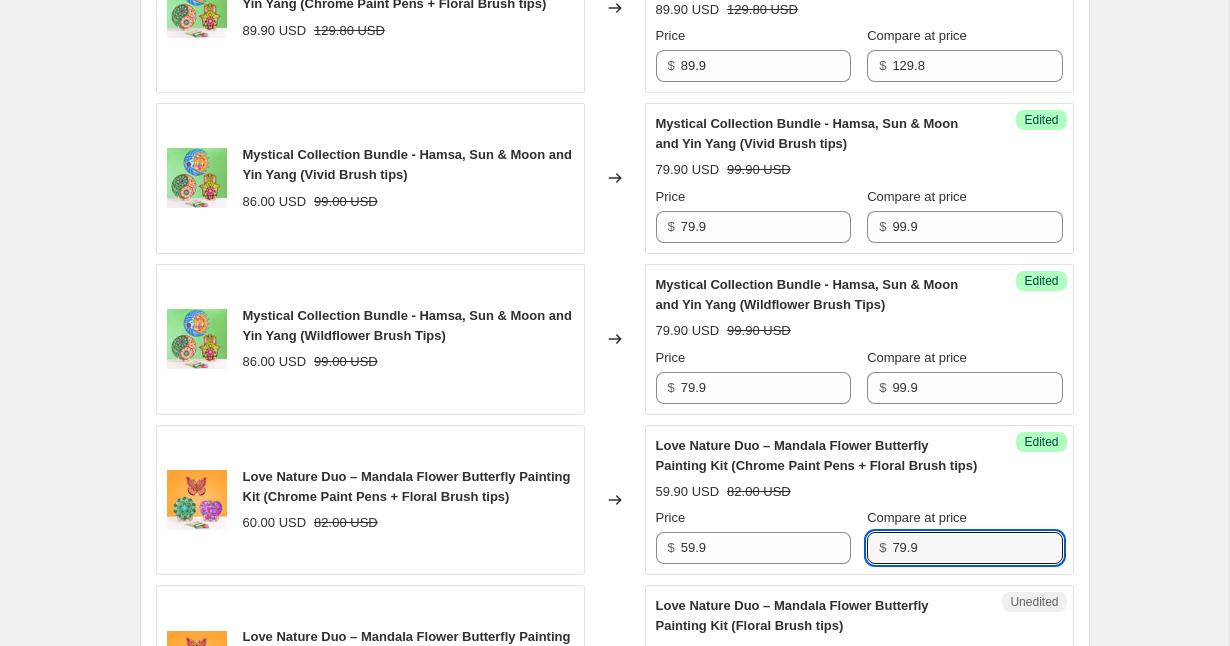 type on "79.9" 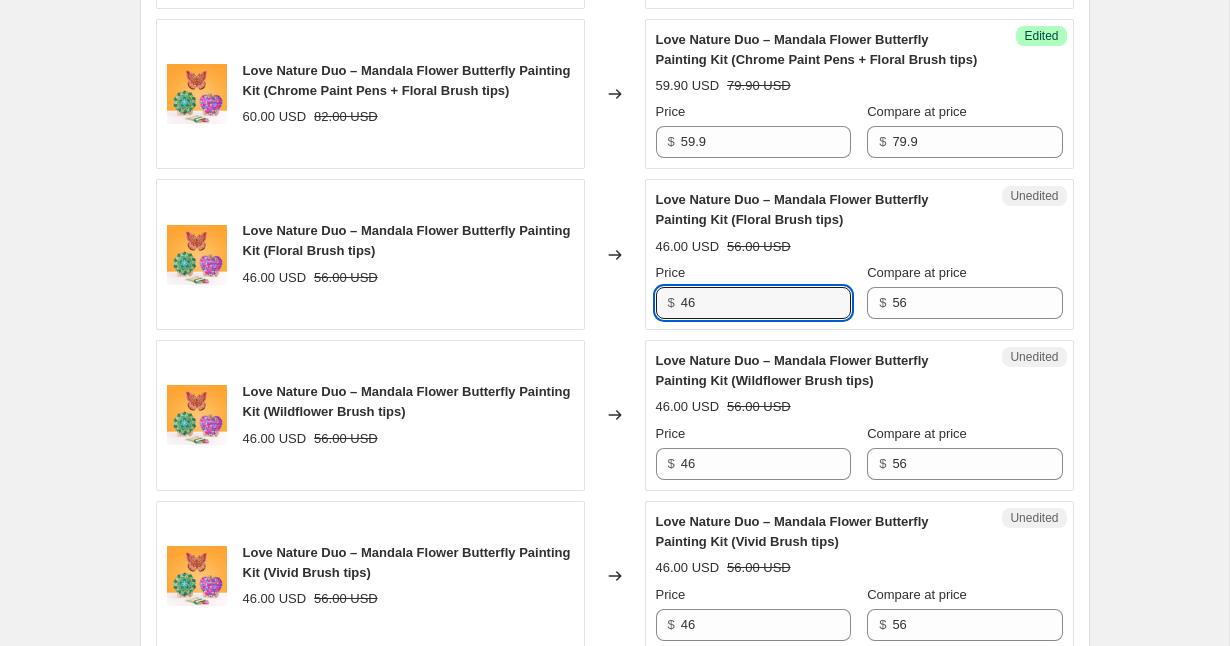 click on "Success Edited Love Nature Duo – Mandala Flower Butterfly Painting Kit (Chrome Paint Pens + Floral Brush tips) [PRICE] [PRICE] Price $ [PRICE] Compare at price $ [PRICE]" at bounding box center [859, 94] 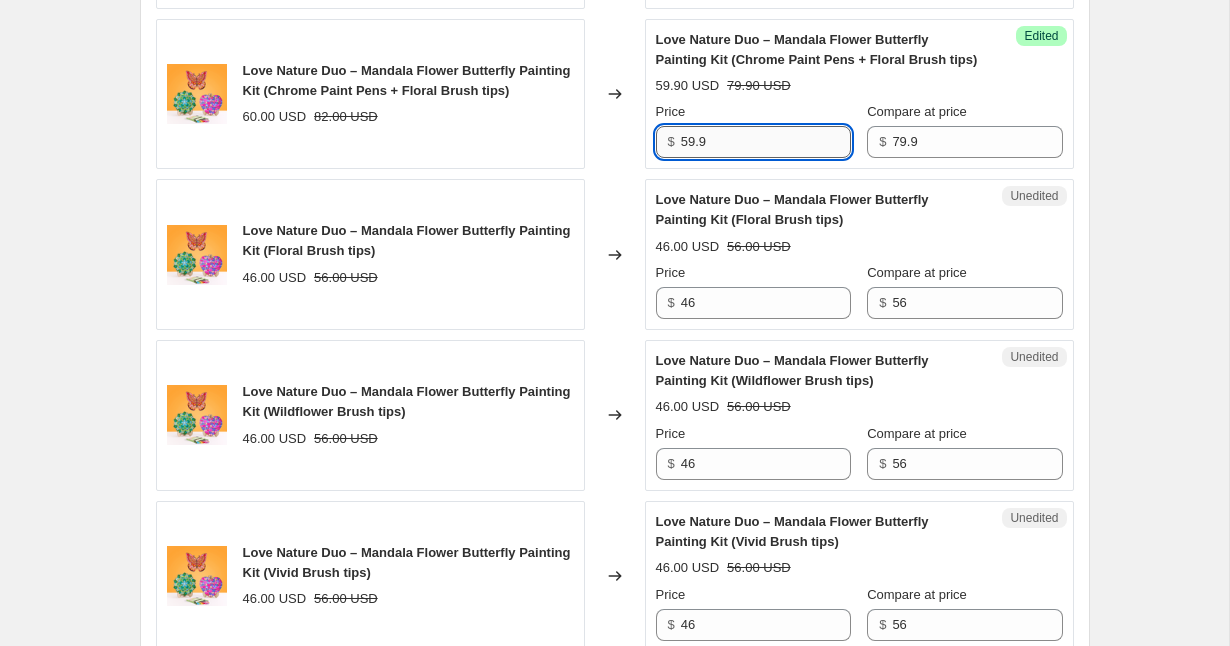 click on "59.9" at bounding box center [766, 142] 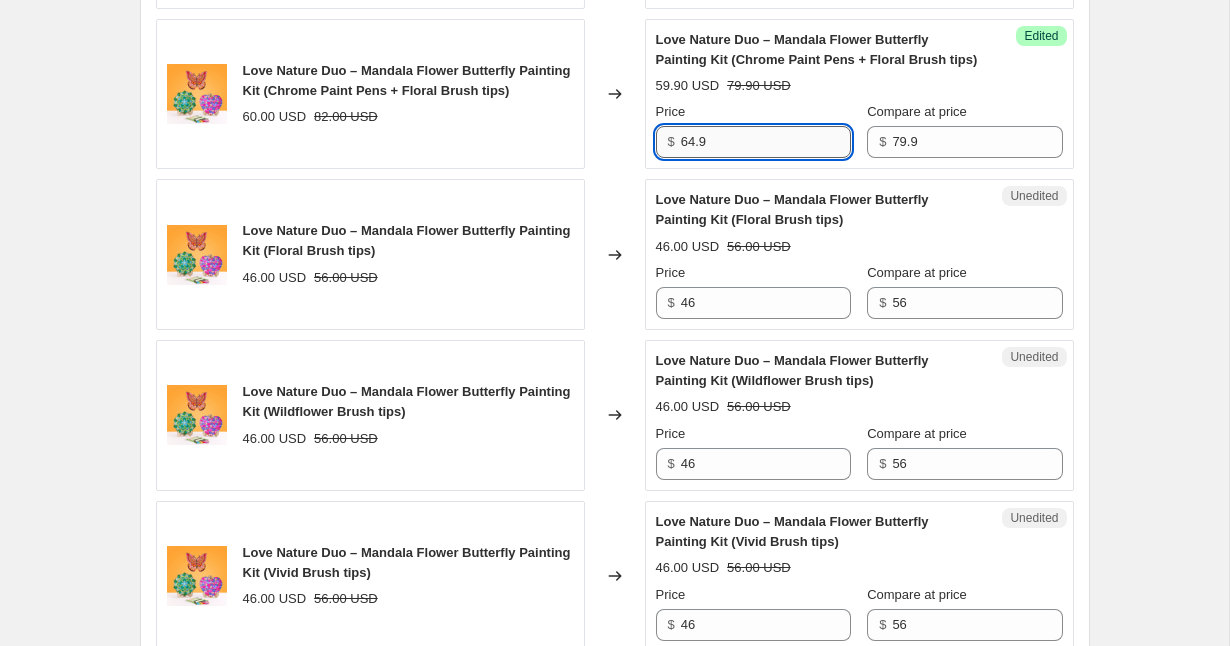 type on "64.9" 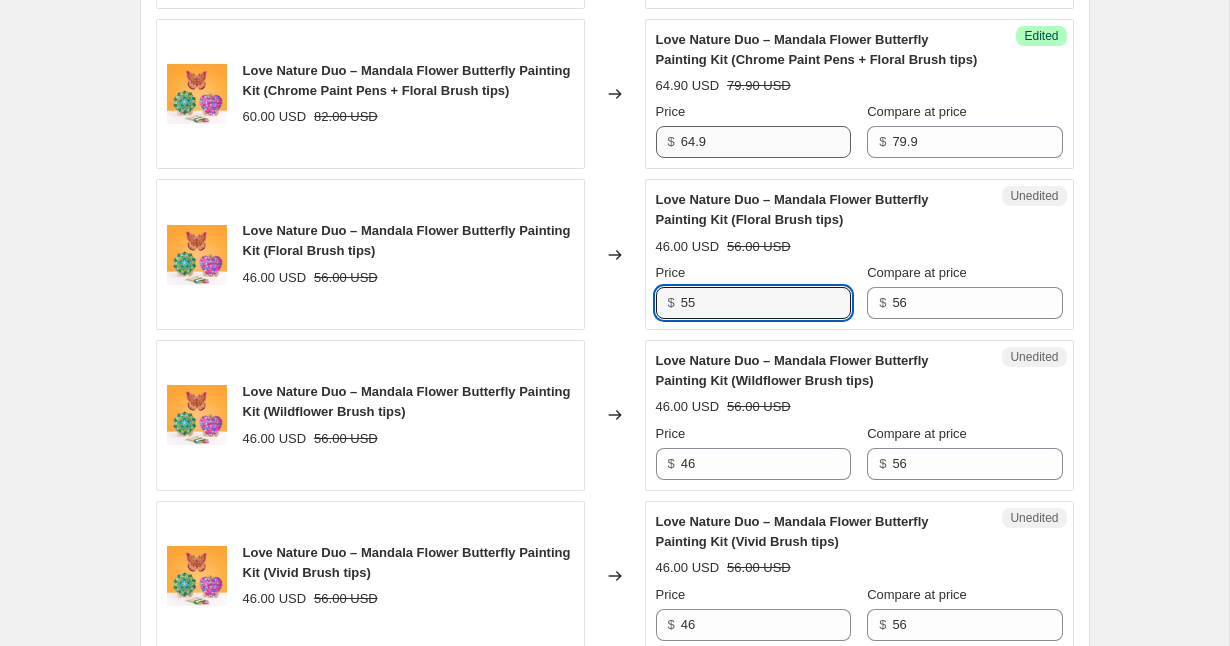 type on "5" 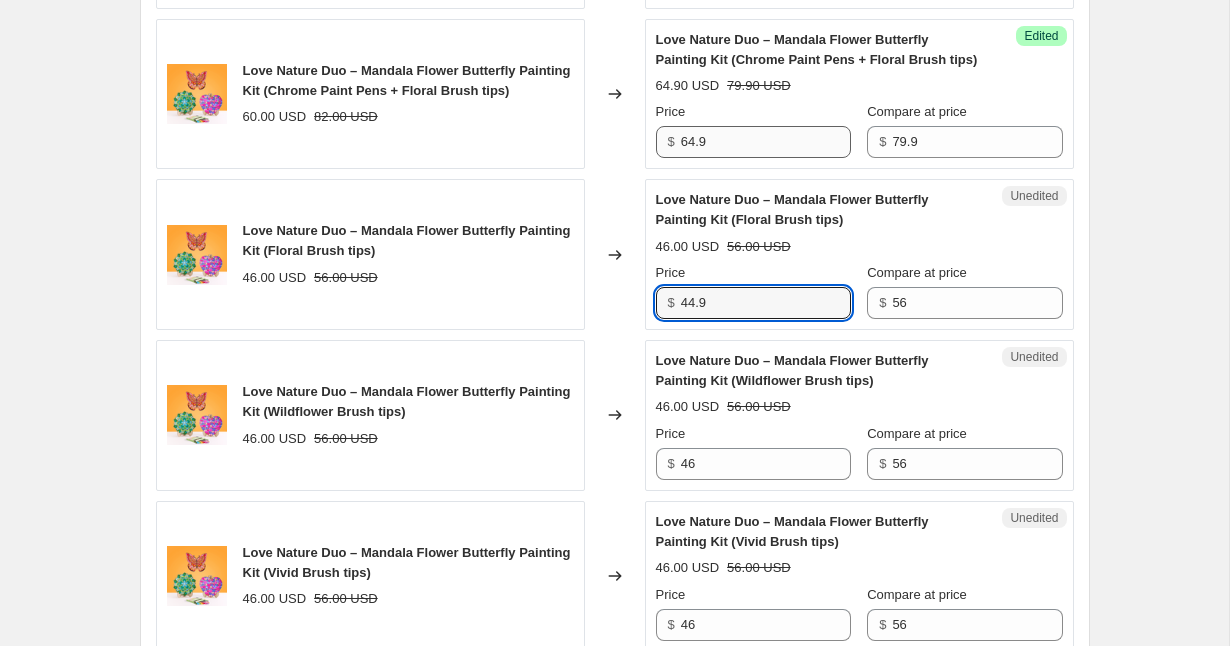 type on "44.9" 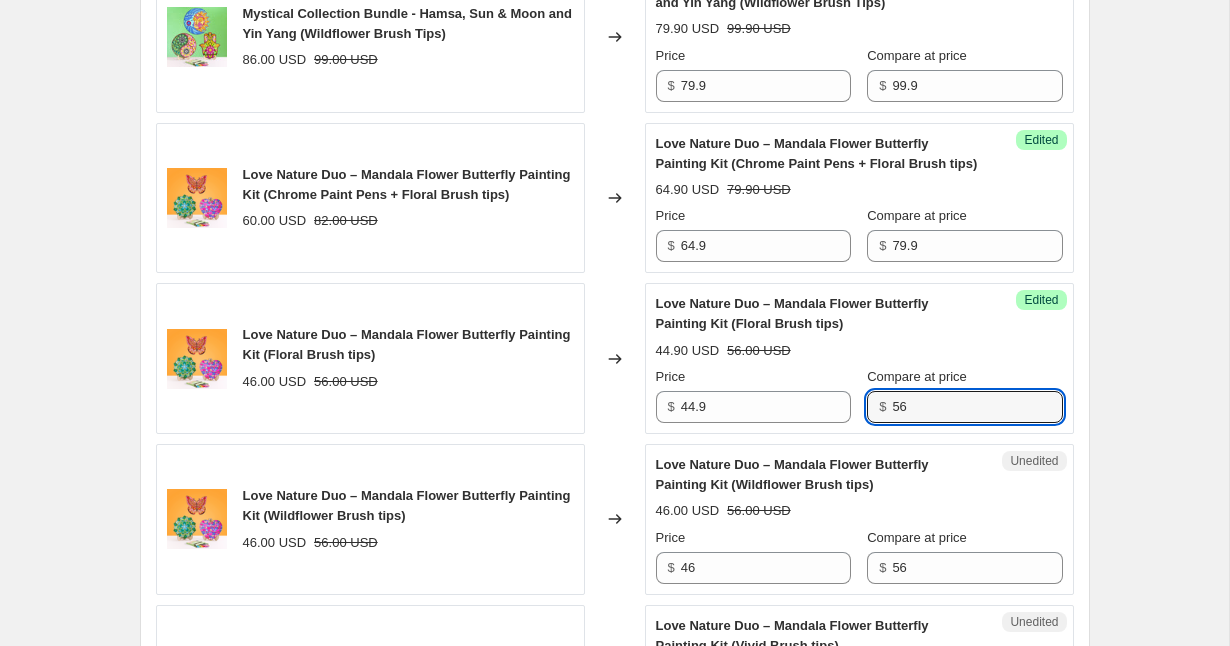 scroll, scrollTop: 1278, scrollLeft: 0, axis: vertical 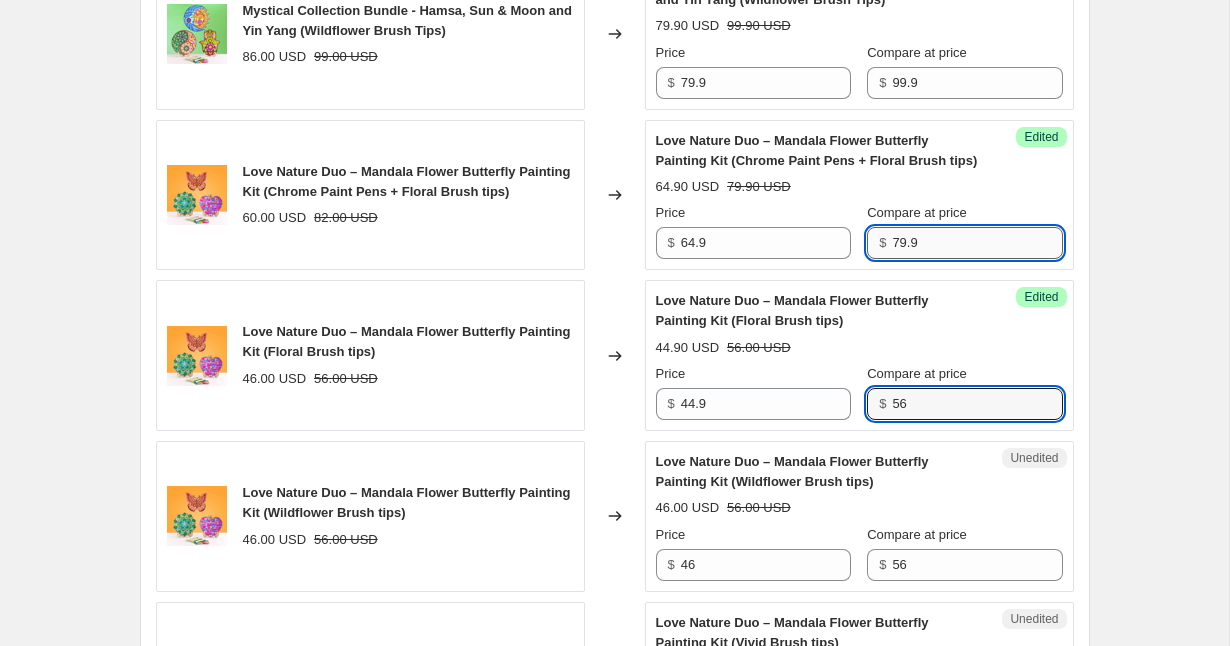 click on "79.9" at bounding box center (977, 243) 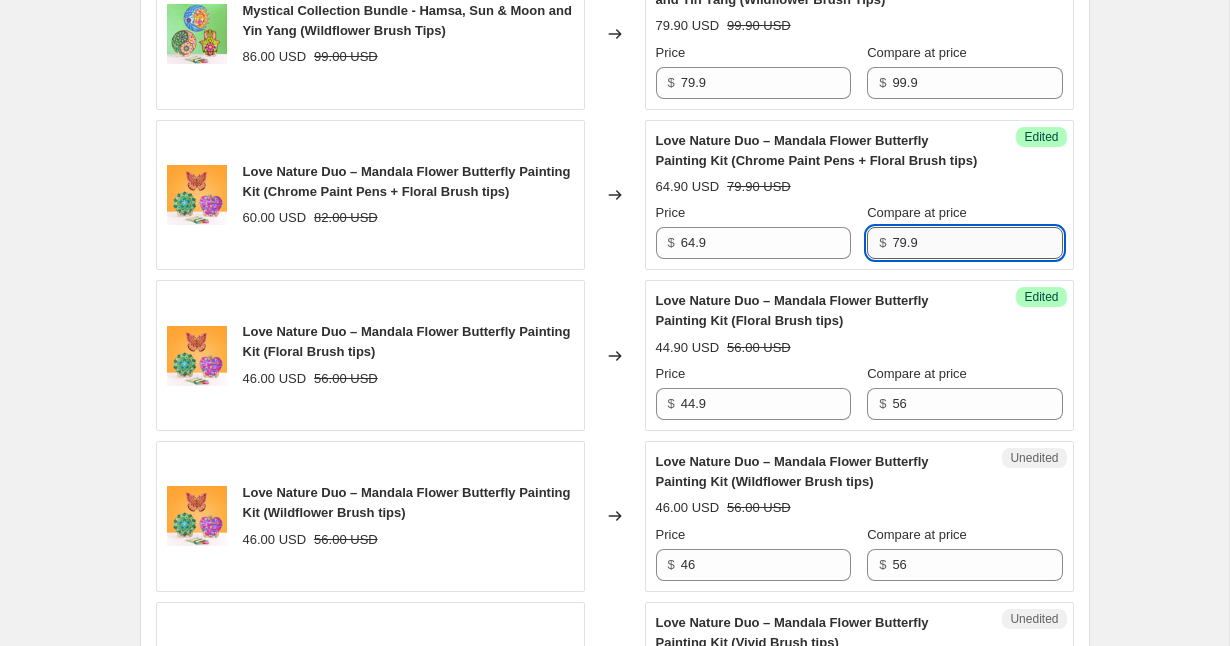 click on "79.9" at bounding box center (977, 243) 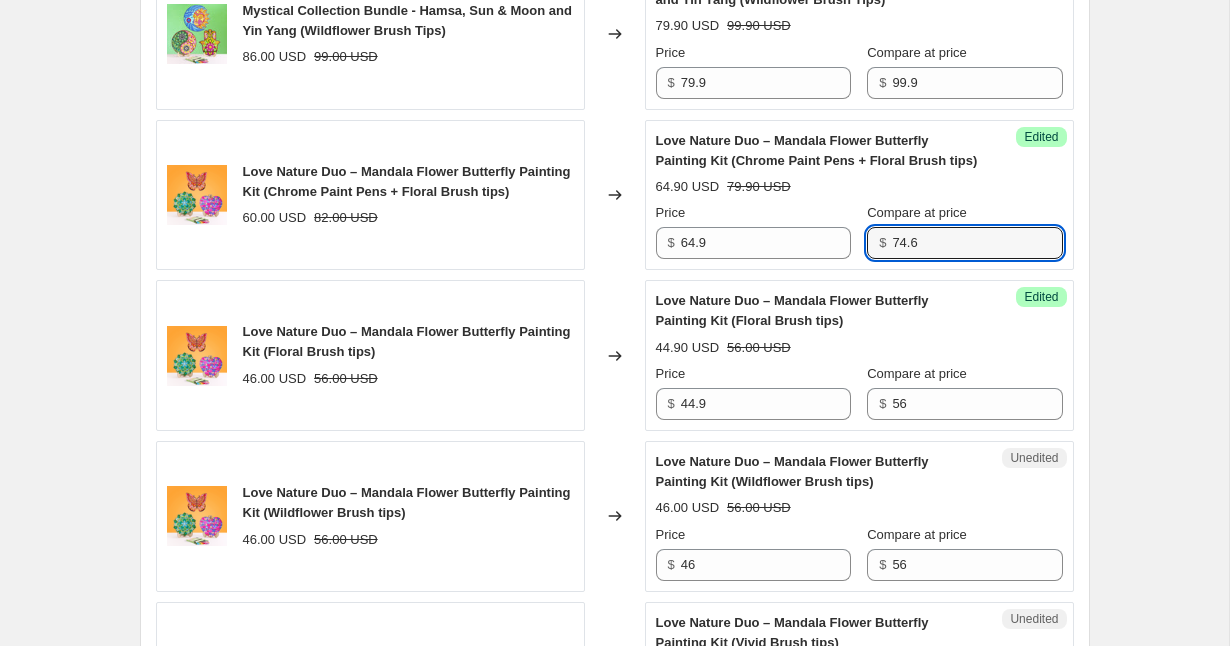 type on "74.6" 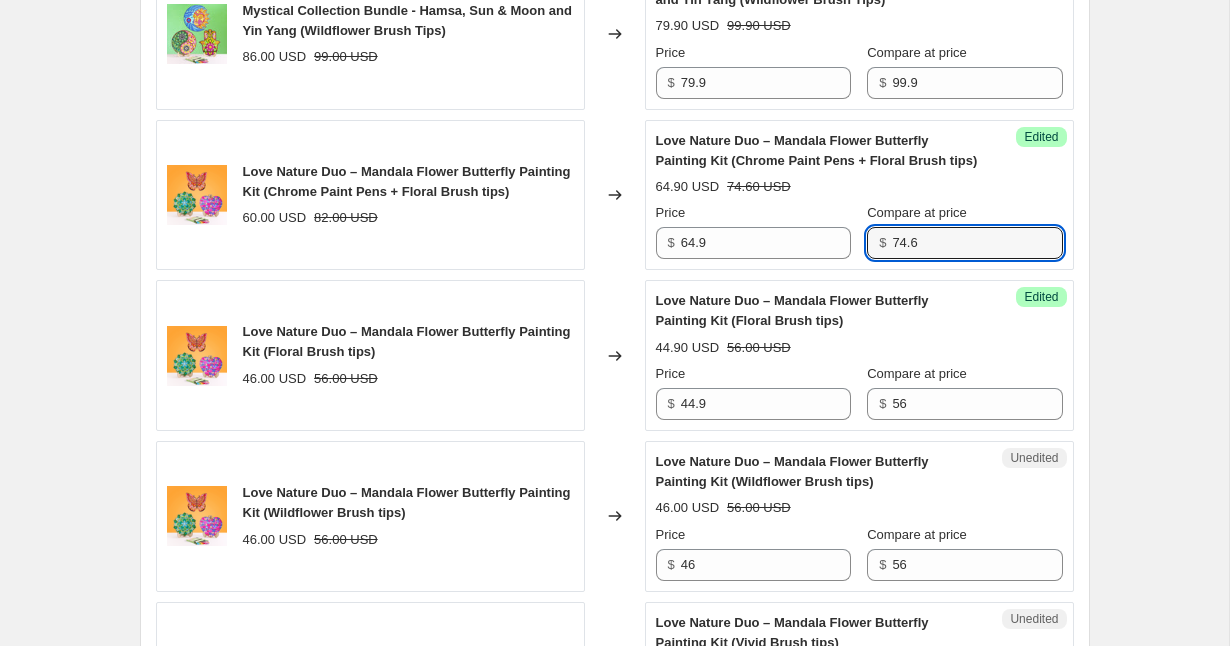 click on "Price $ 44.9" at bounding box center (753, 392) 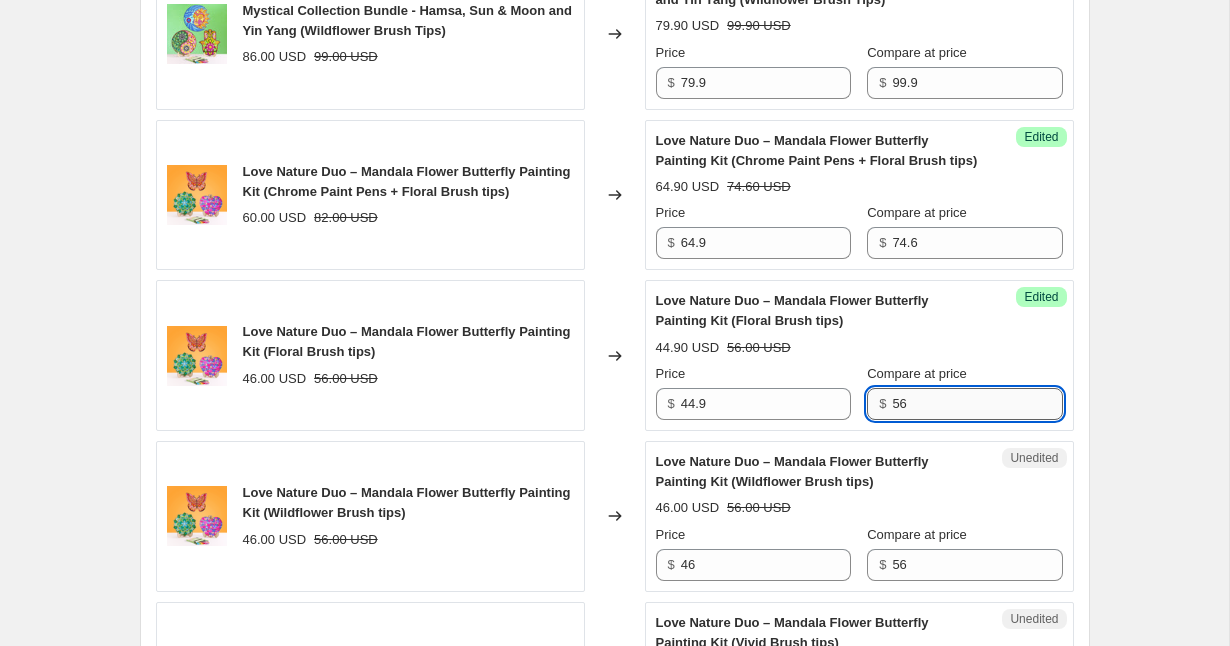 click on "56" at bounding box center (977, 404) 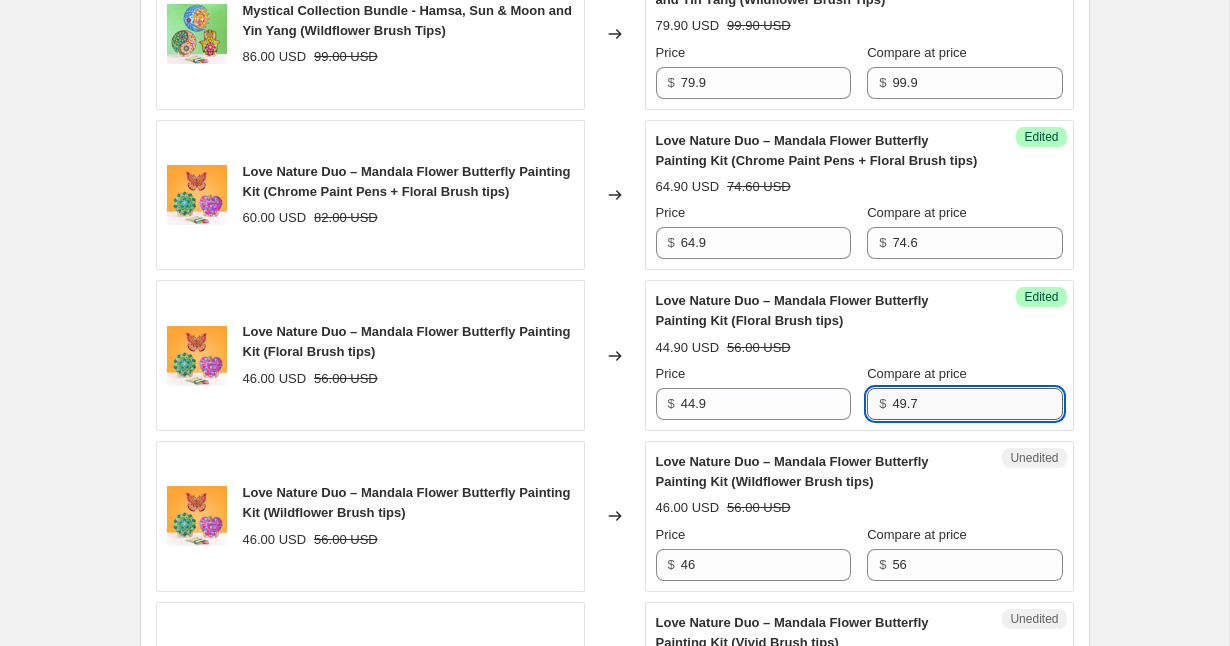 type on "49.7" 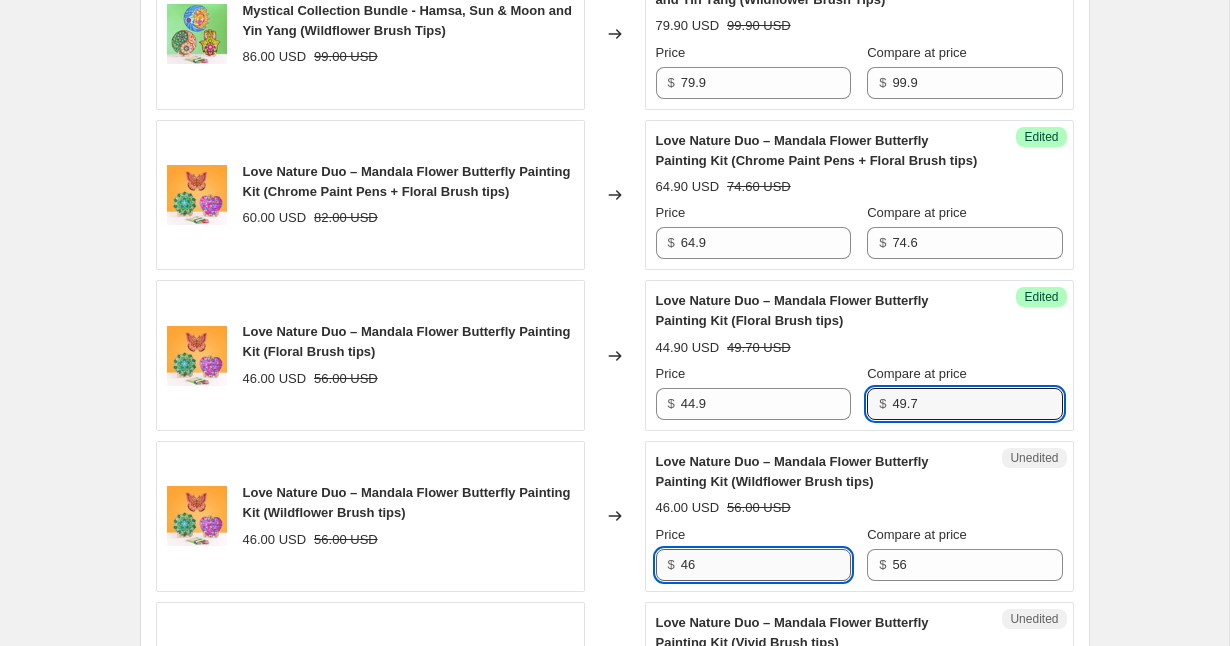 click on "46" at bounding box center (766, 565) 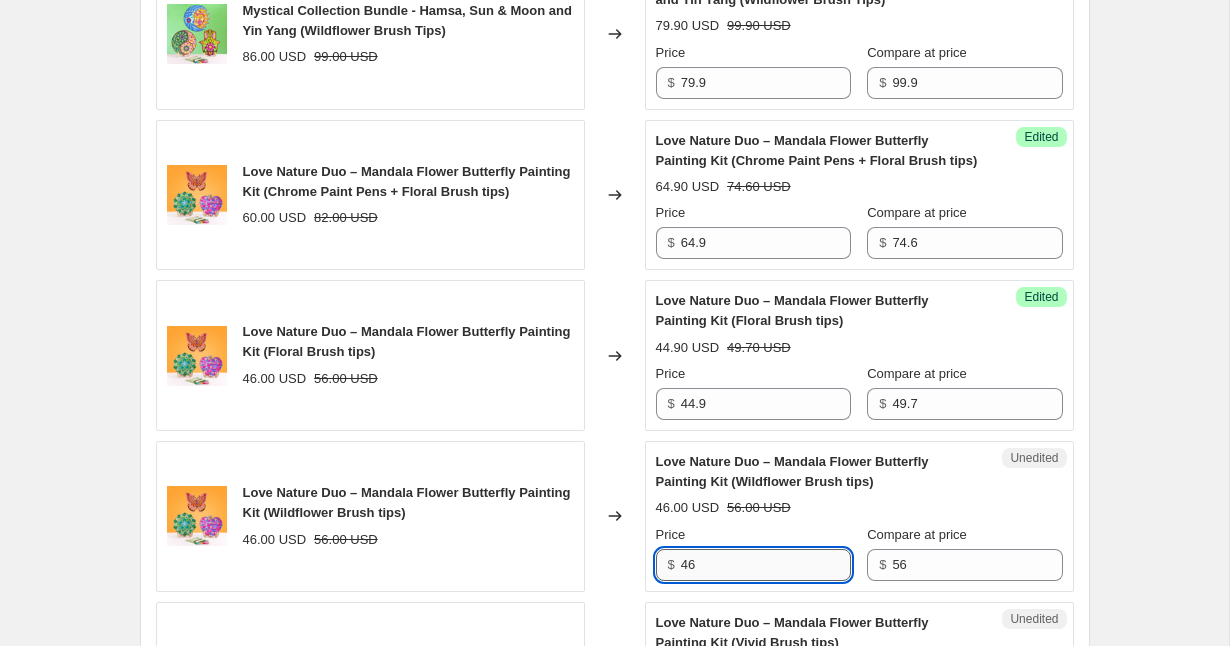 click on "46" at bounding box center [766, 565] 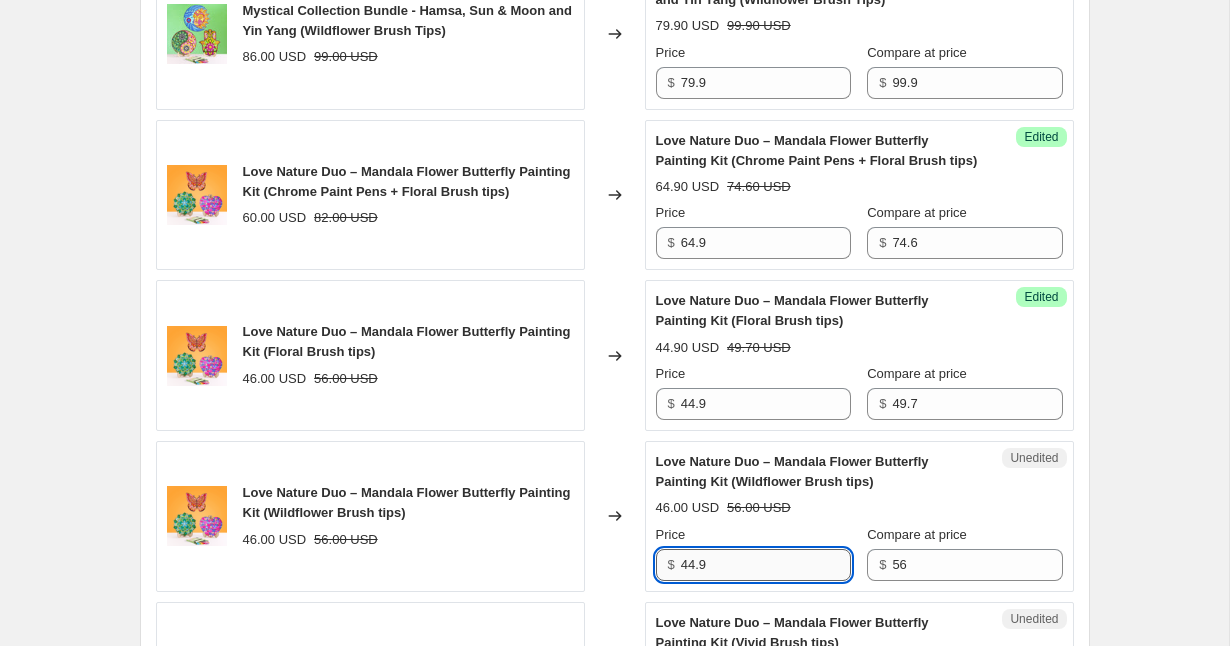 type on "44.9" 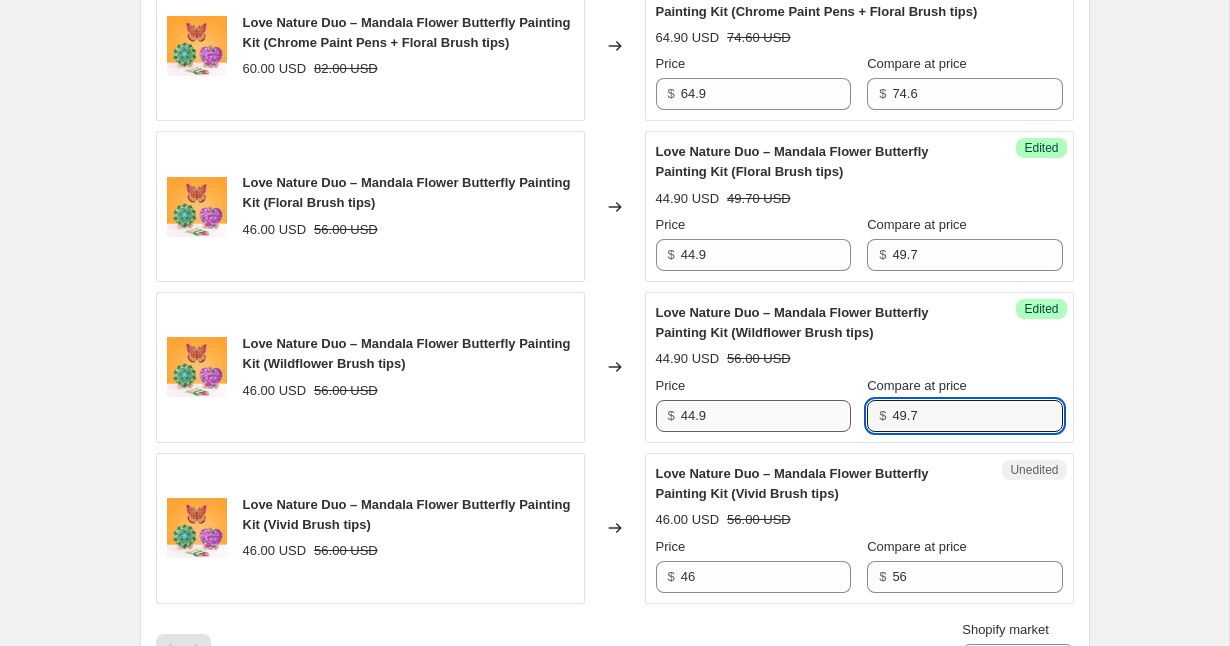 scroll, scrollTop: 1430, scrollLeft: 0, axis: vertical 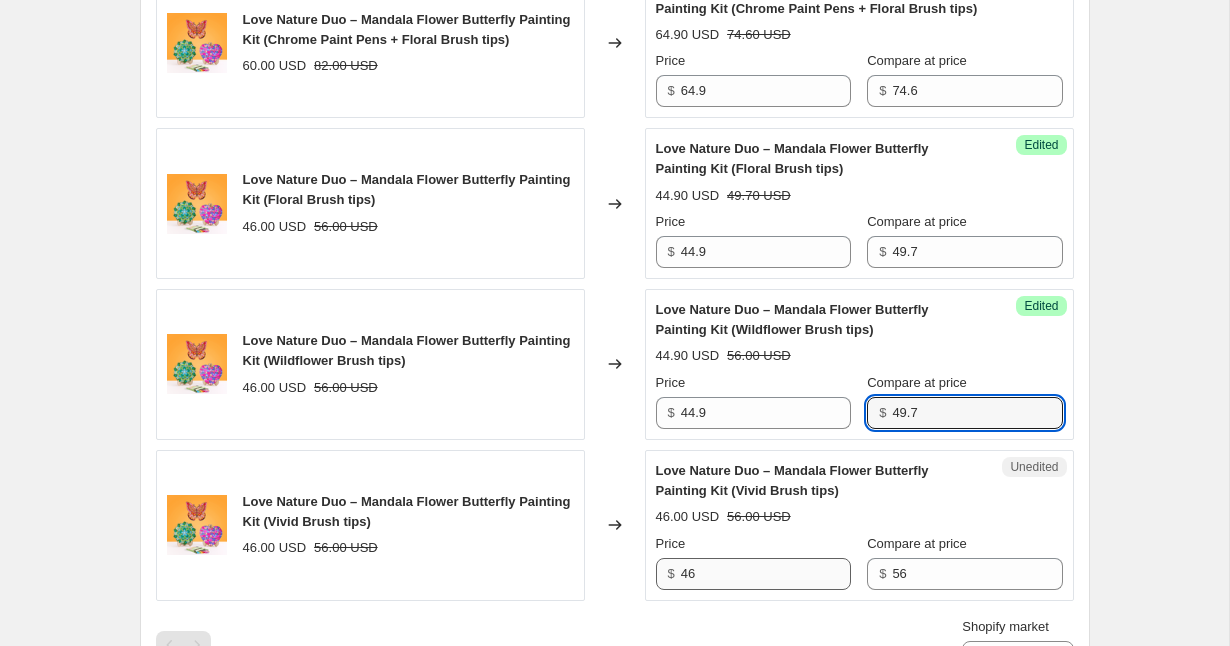 type on "49.7" 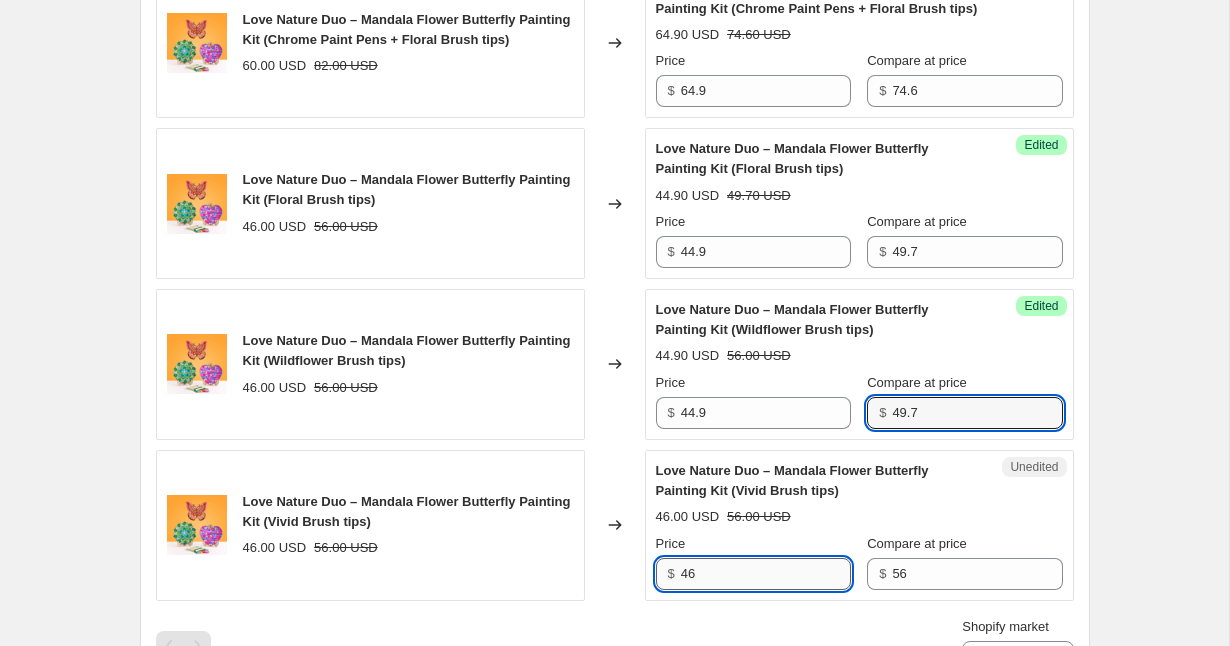 click on "46" at bounding box center (766, 574) 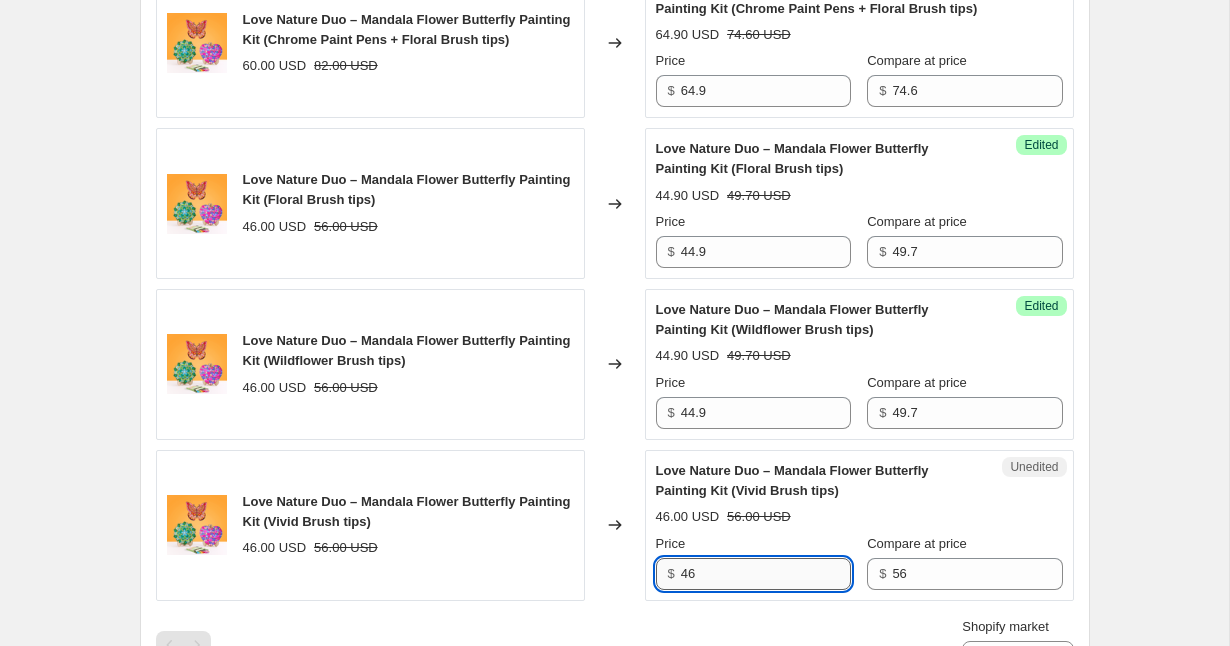click on "46" at bounding box center (766, 574) 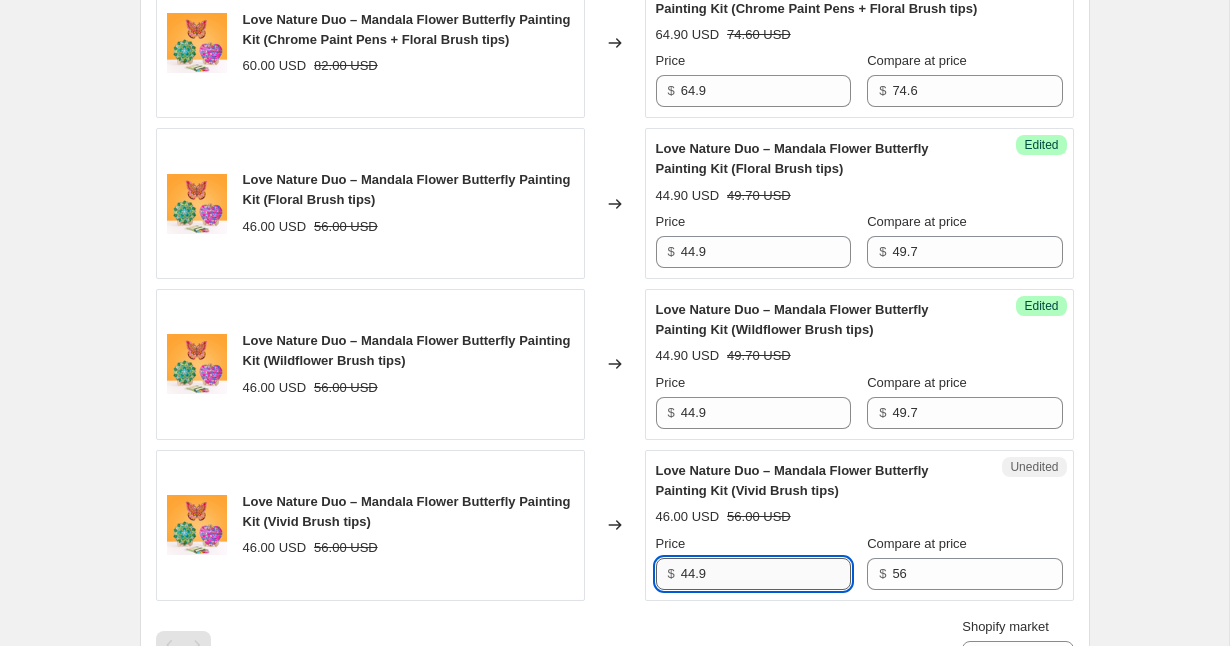 type on "44.9" 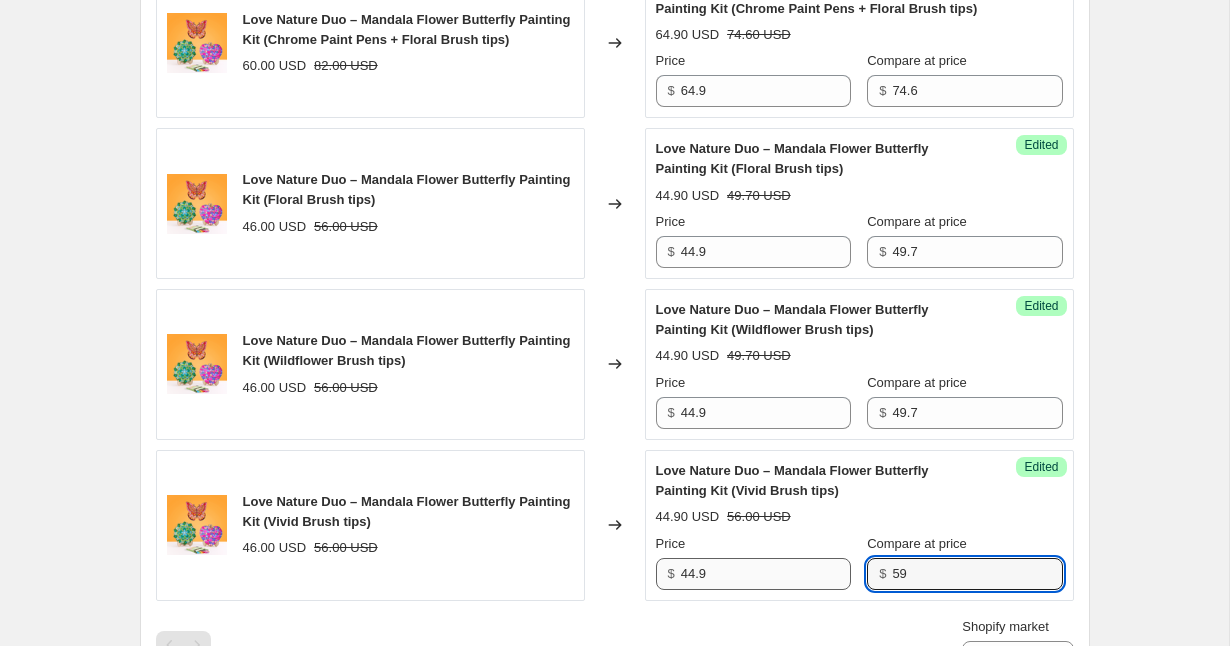 type on "5" 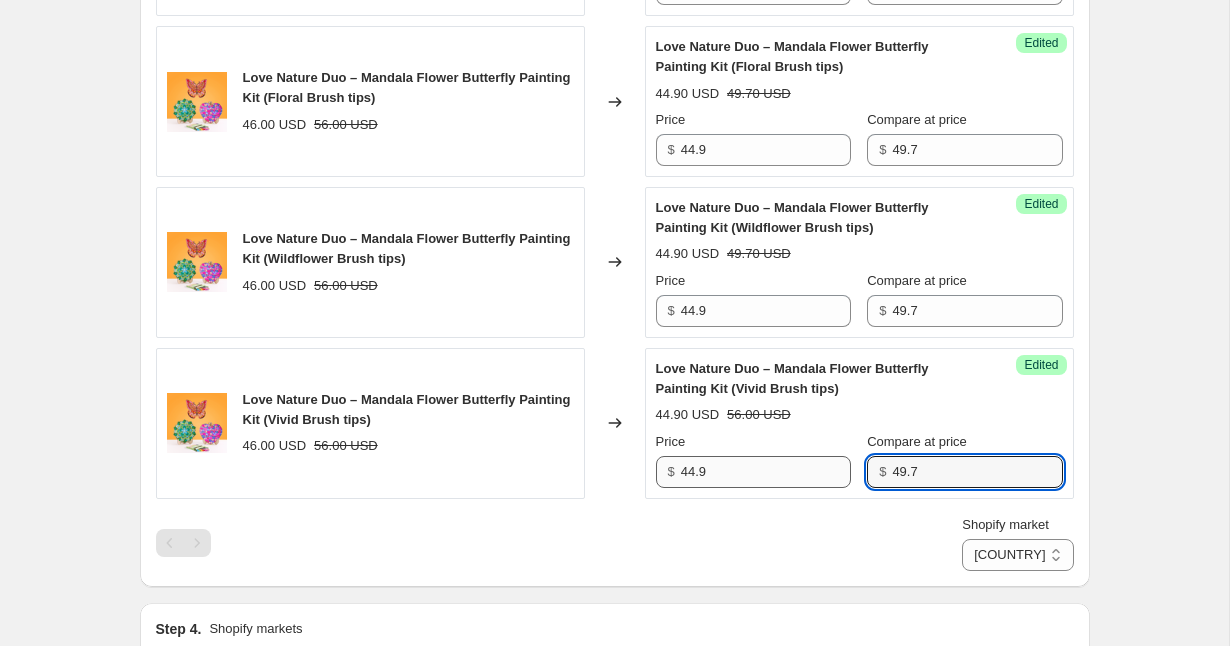scroll, scrollTop: 1579, scrollLeft: 0, axis: vertical 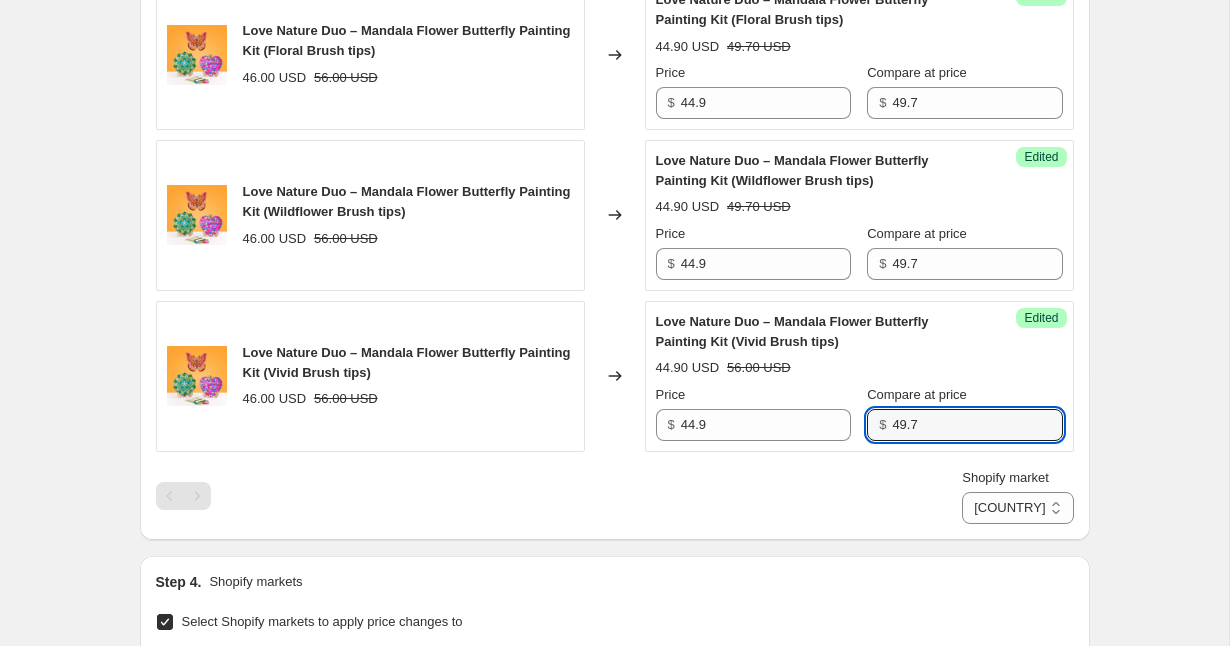 type on "49.7" 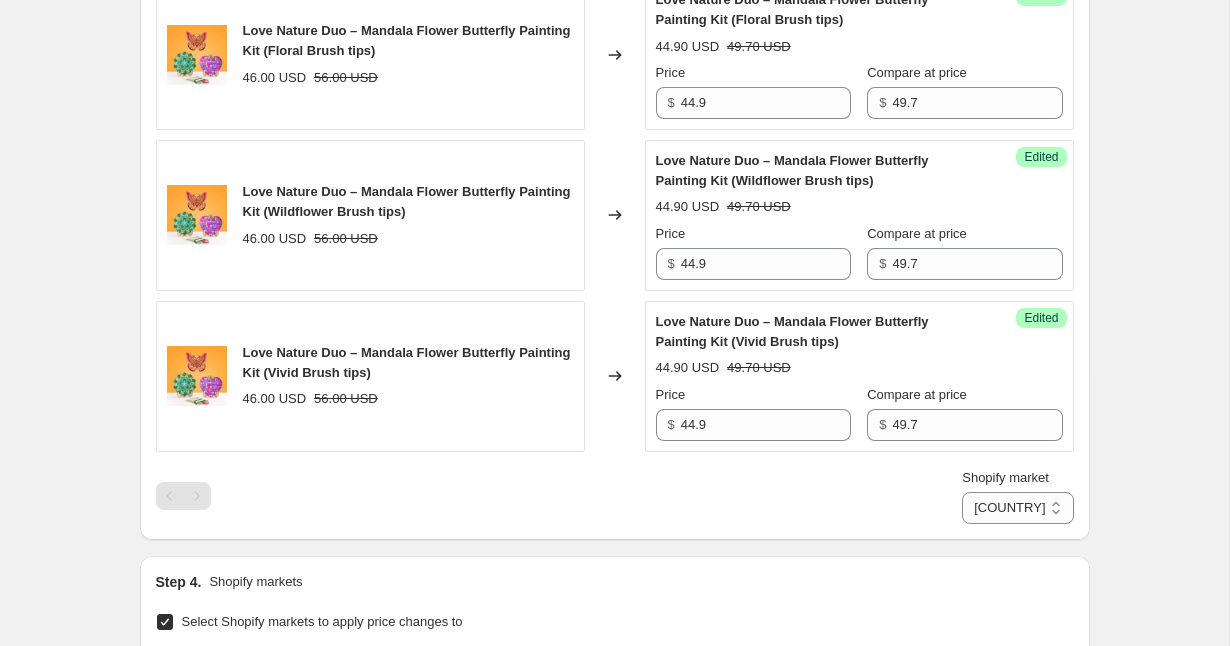 click on "PRICE CHANGE PREVIEW 8 product variants selected. 6 product prices edited: Mystical Collection Bundle - Hamsa, Sun & Moon and Yin Yang (Floral Brush tips) 79.90 USD 99.90 USD Changed to Unedited Mystical Collection Bundle - Hamsa, Sun & Moon and Yin Yang (Floral Brush tips) 79.90 USD 99.90 USD Price $ 79.9 Compare at price $ 99.9 Mystical Collection Bundle - Hamsa, Sun & Moon and Yin Yang (Chrome Paint Pens + Floral Brush tips) 89.90 USD 129.80 USD Changed to Unedited Mystical Collection Bundle - Hamsa, Sun & Moon and Yin Yang (Chrome Paint Pens + Floral Brush tips) 89.90 USD 129.80 USD Price $ 89.9 Compare at price $ 129.8 Mystical Collection Bundle - Hamsa, Sun & Moon and Yin Yang (Vivid Brush tips) 86.00 USD 99.00 USD Changed to Success Edited Mystical Collection Bundle - Hamsa, Sun & Moon and Yin Yang (Vivid Brush tips) 79.90 USD 99.90 USD Price $ 79.9 Compare at price $ 99.9 Mystical Collection Bundle - Hamsa, Sun & Moon and Yin Yang (Wildflower Brush Tips) 86.00 USD 99.00 USD Changed to Success Edited $" at bounding box center (615, -187) 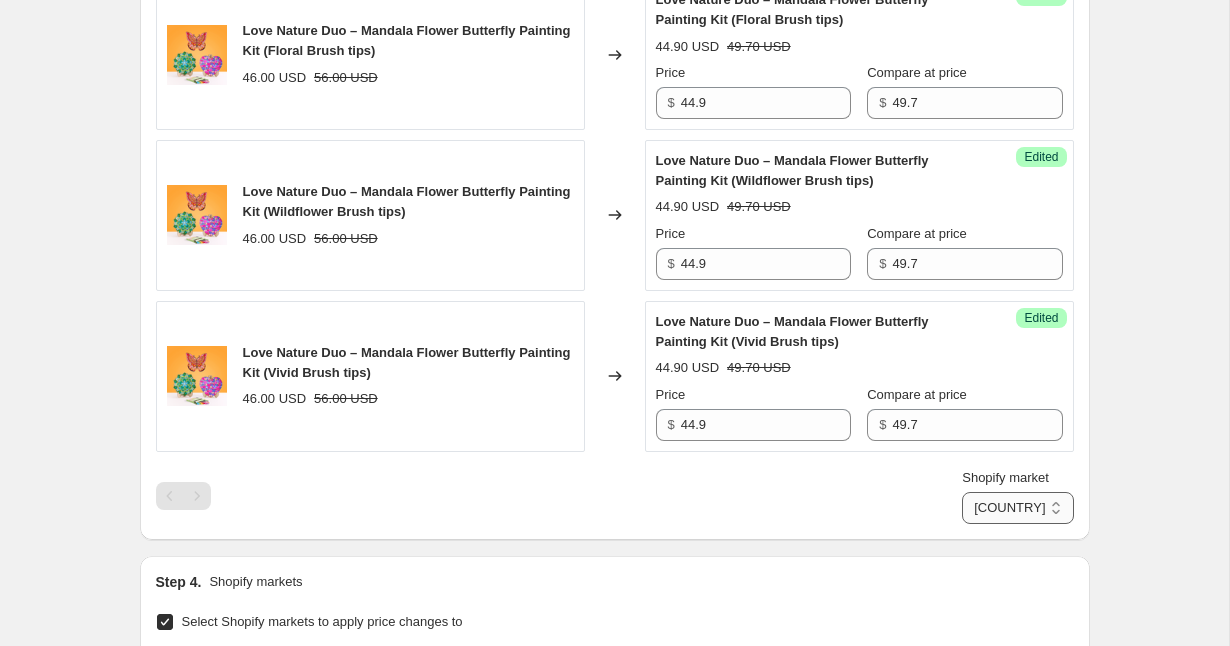 click on "[COUNTRY] [COUNTRY] [COUNTRY]" at bounding box center [1017, 508] 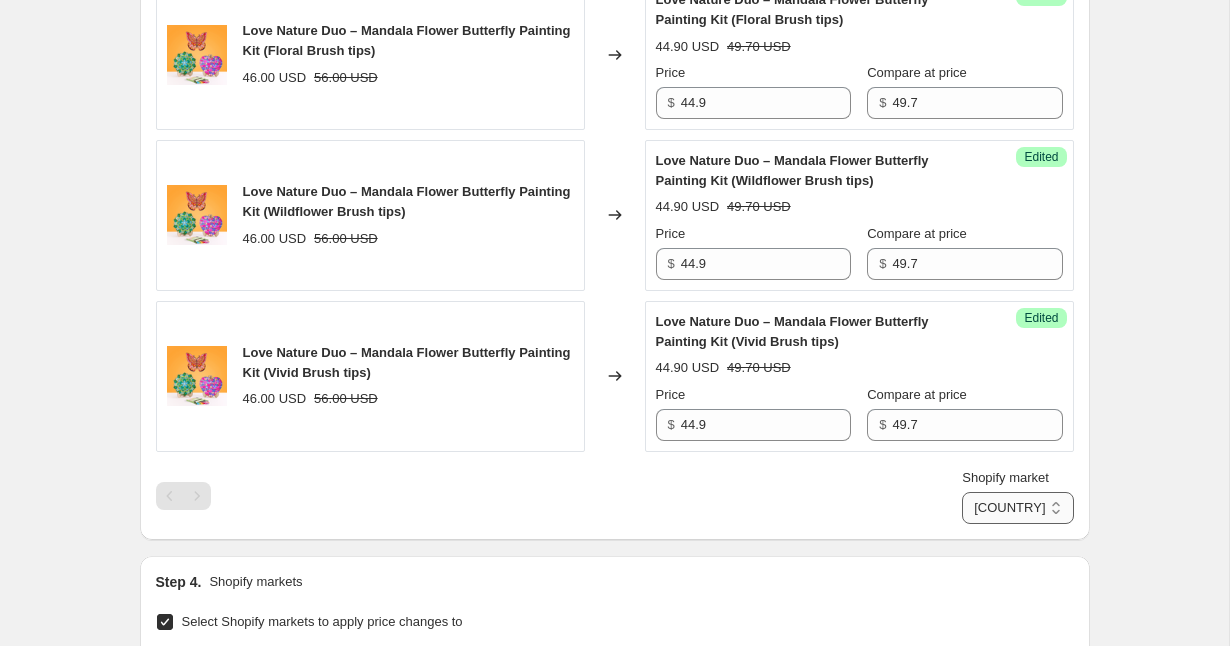 select on "28938535130" 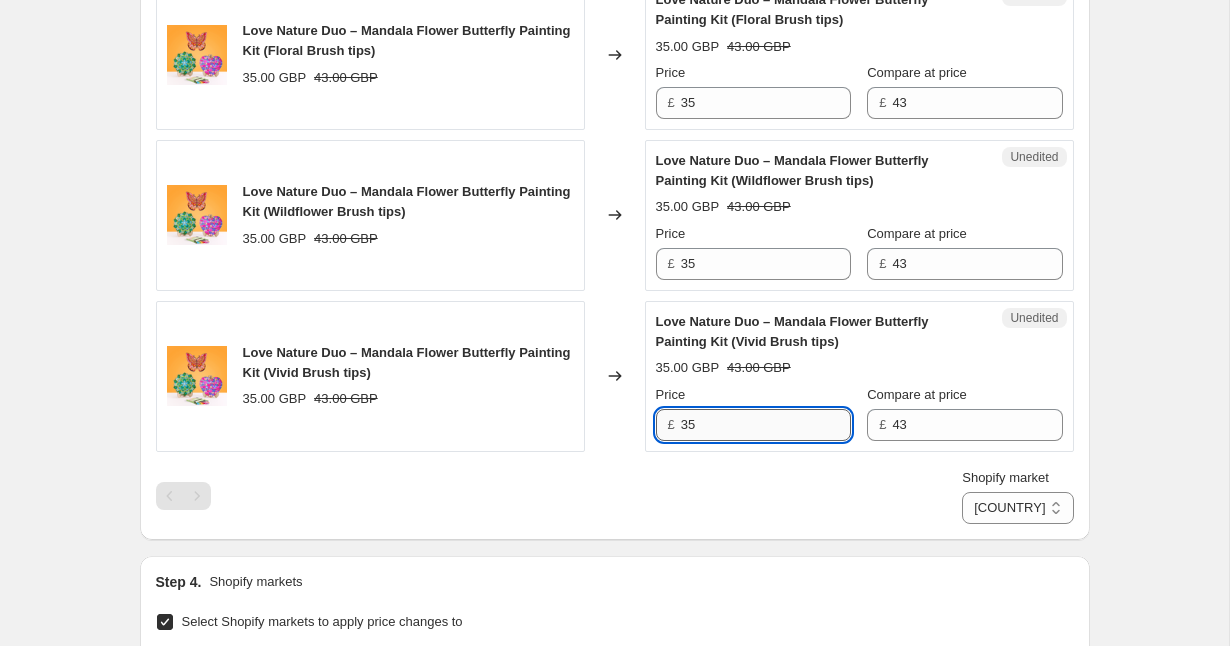 click on "35" at bounding box center [766, 425] 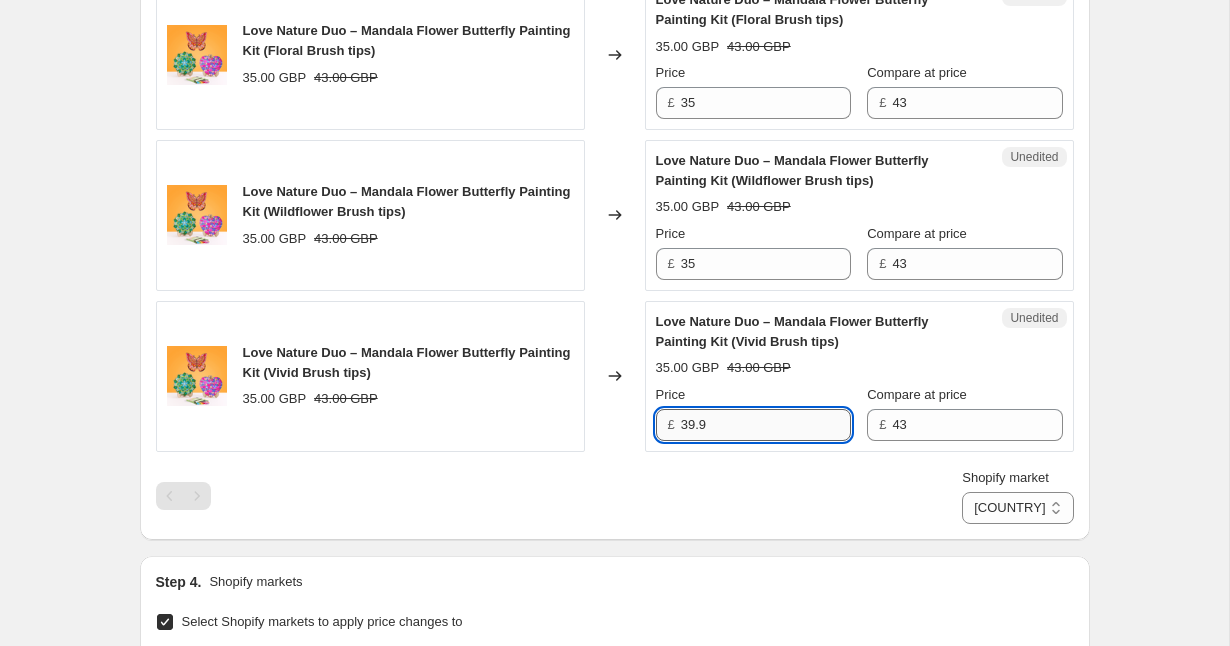 type on "39.9" 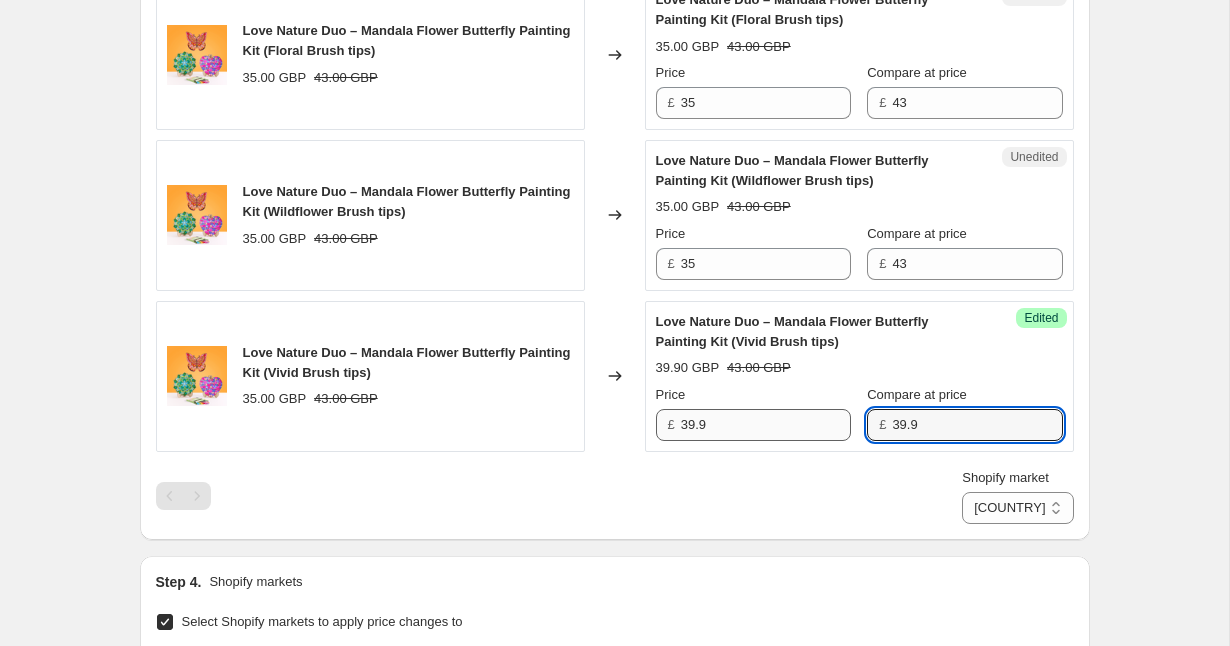 type on "39.9" 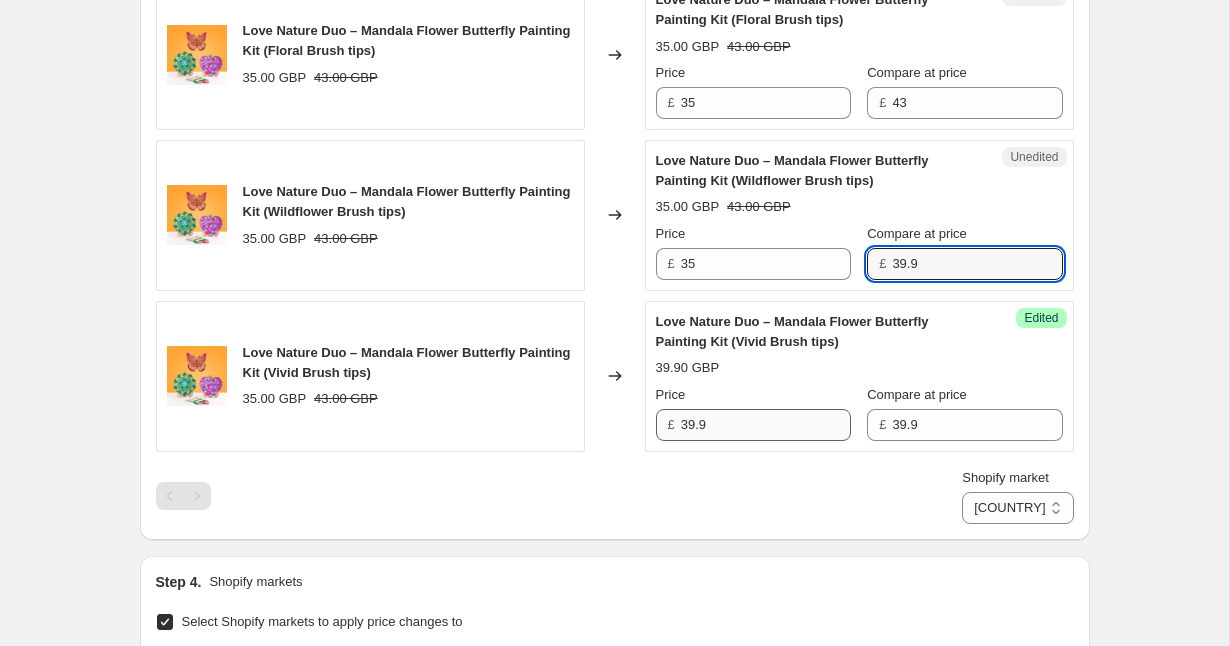 type on "39.9" 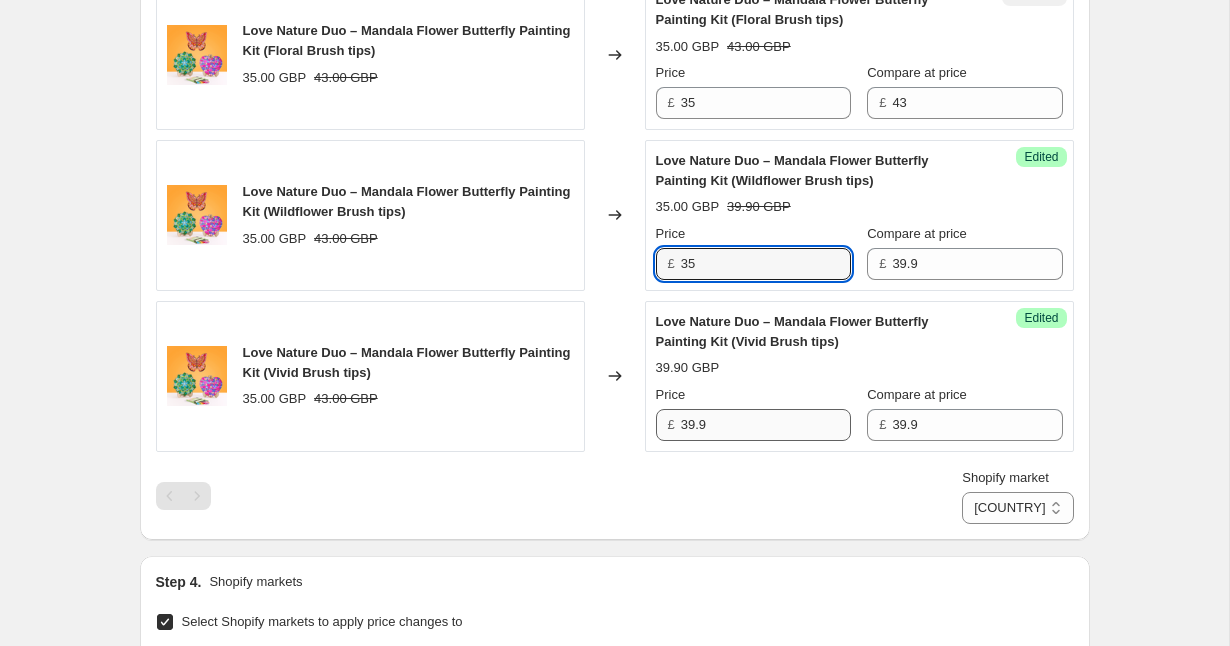type on "9" 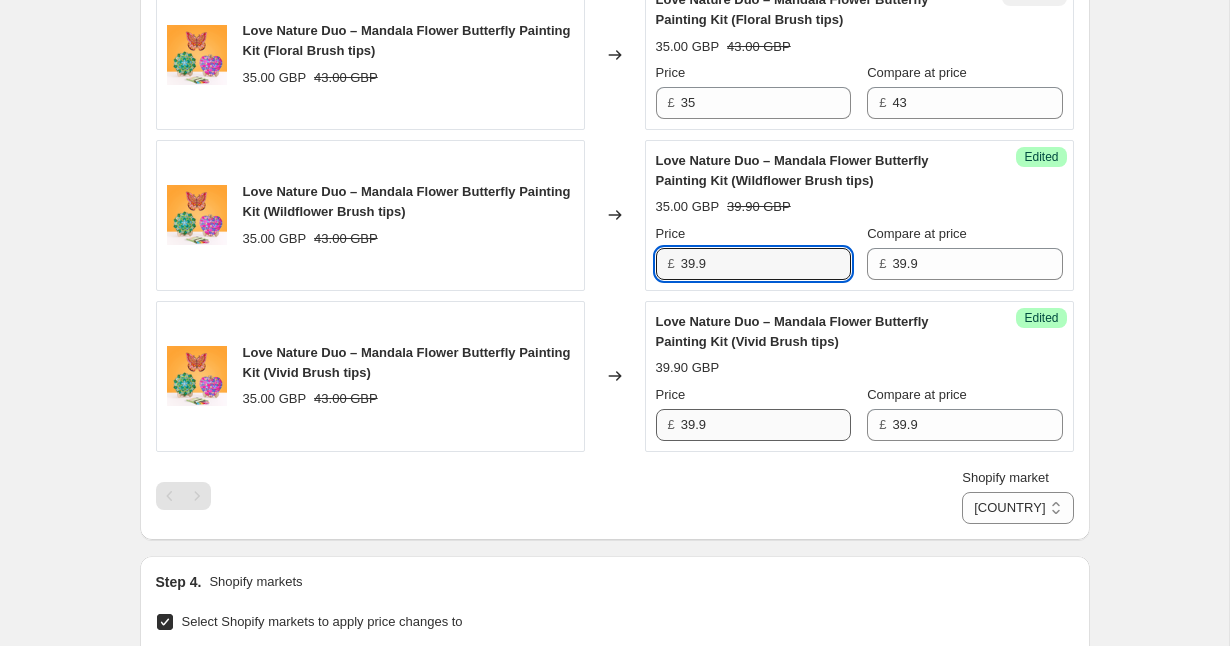 type on "39.9" 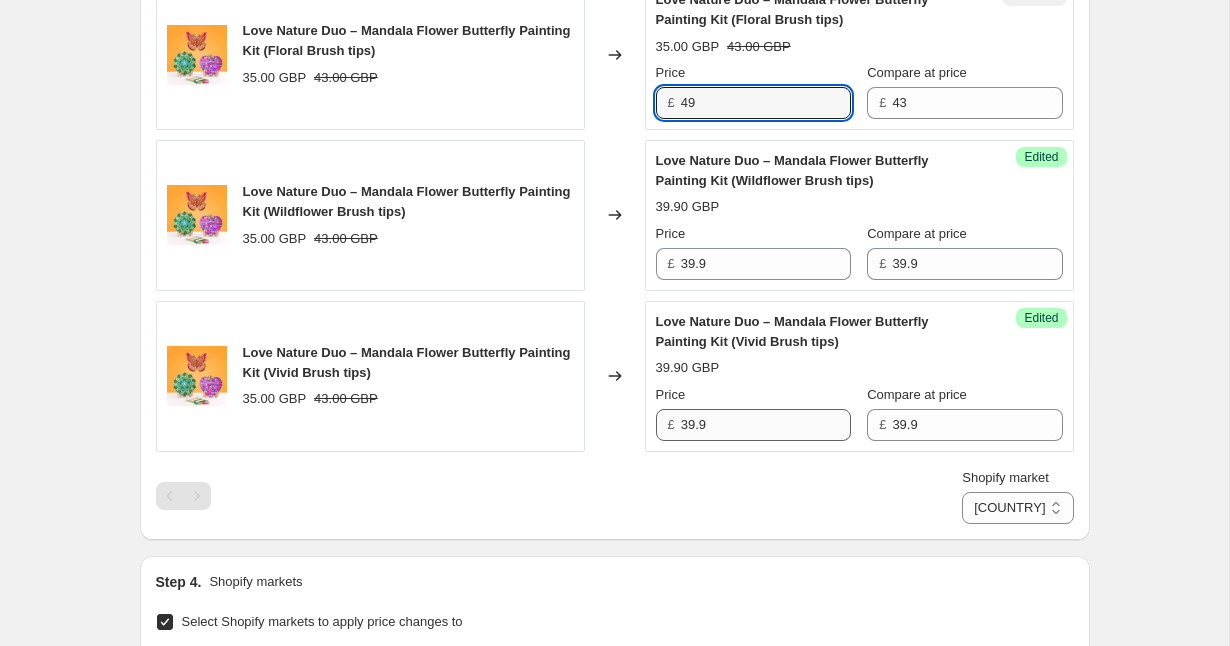 type on "4" 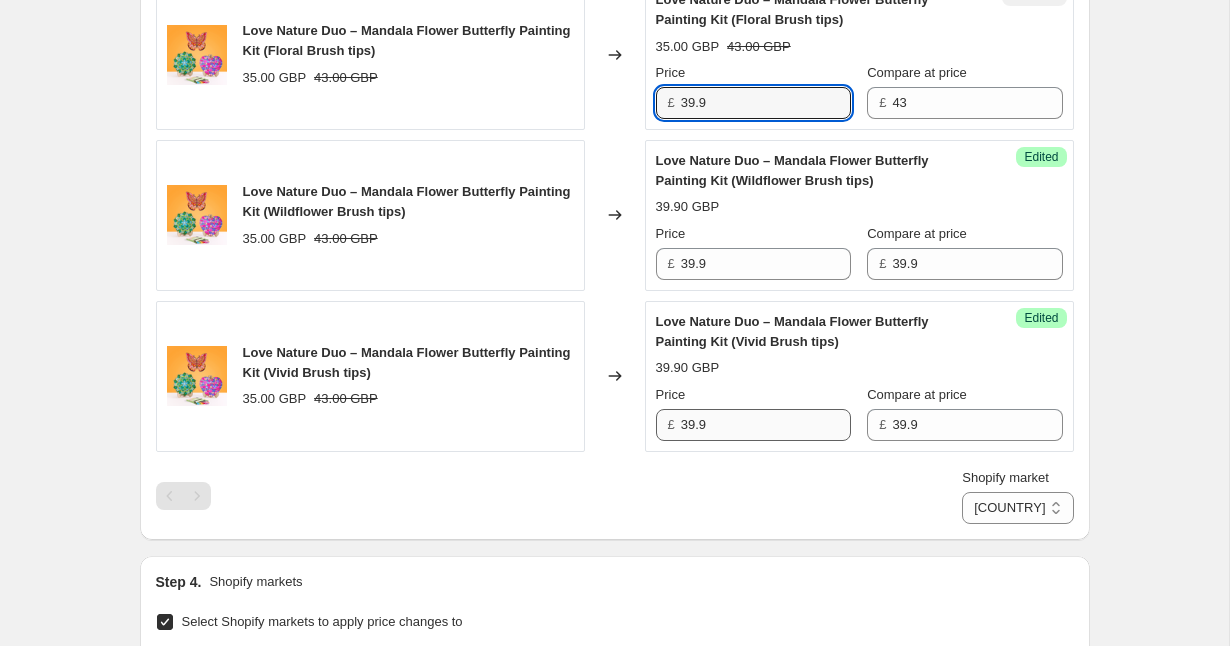 type on "39.9" 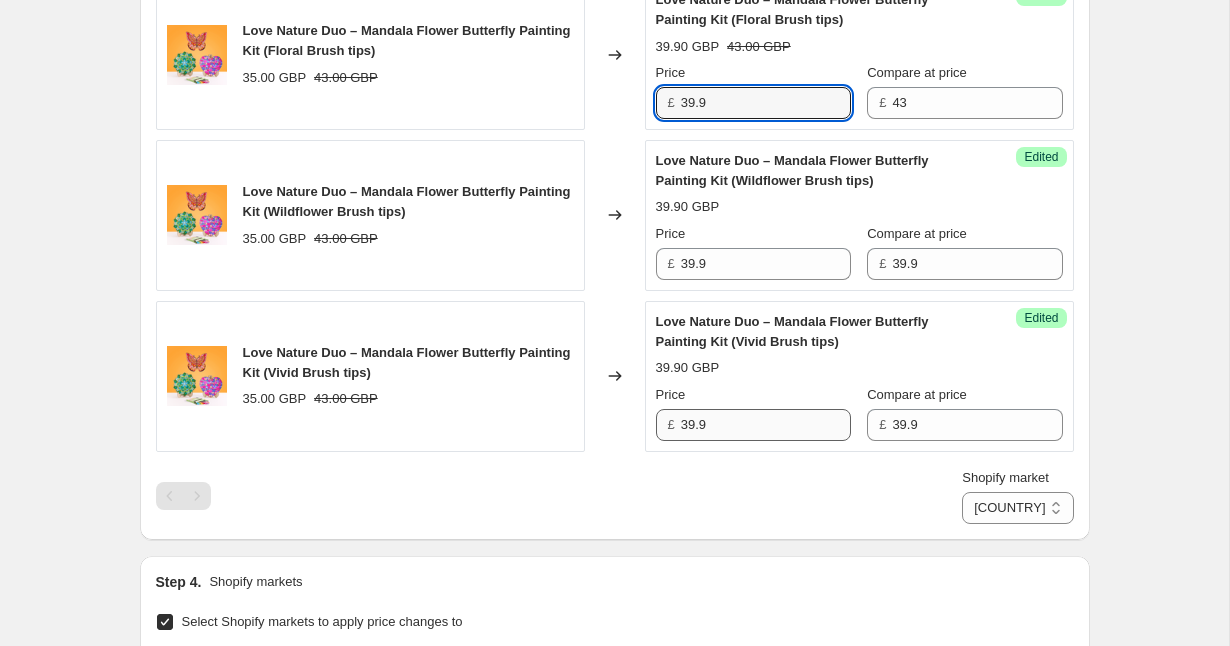 scroll, scrollTop: 1218, scrollLeft: 0, axis: vertical 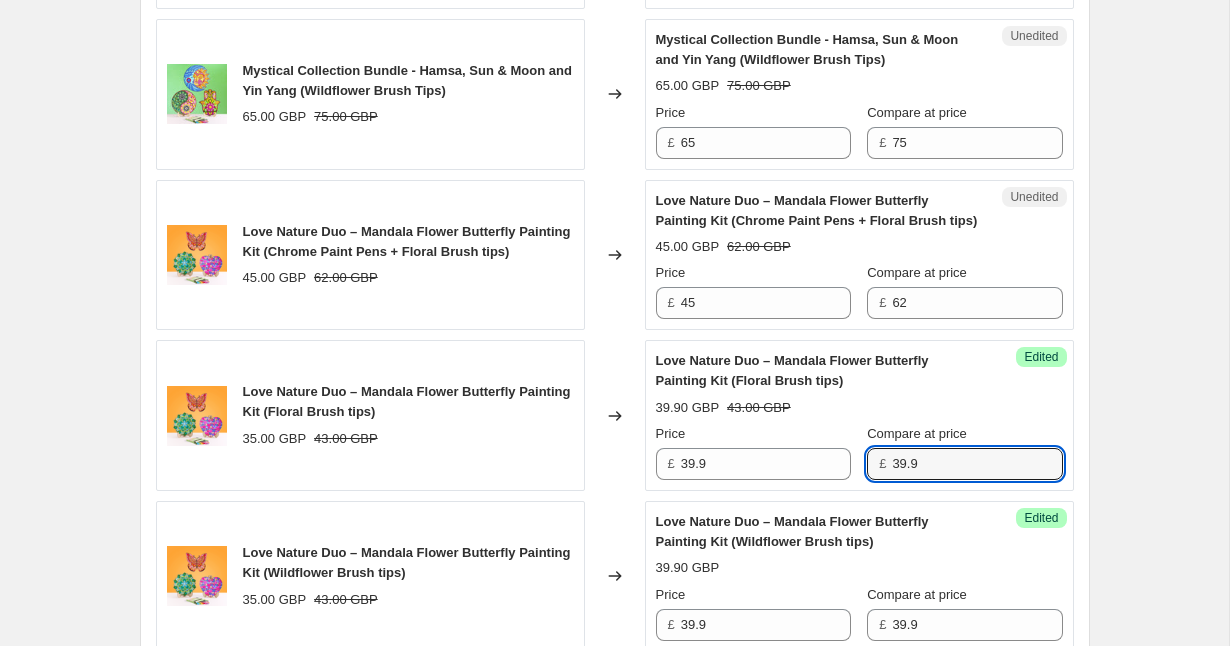type on "39.9" 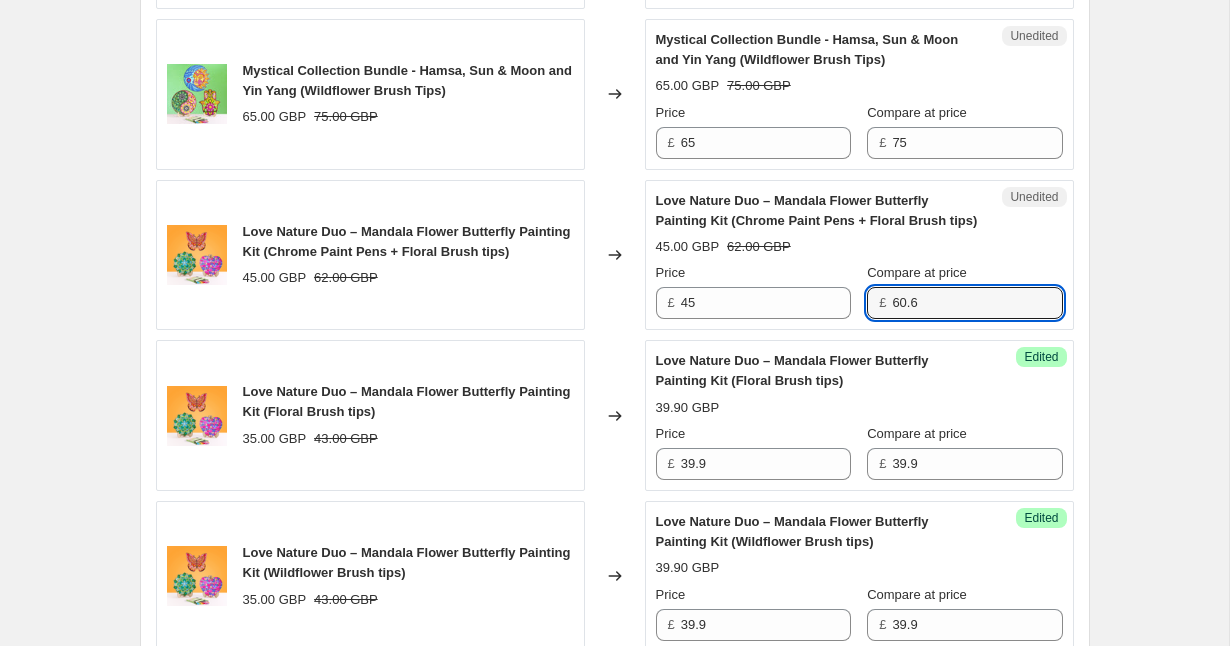 type on "60.6" 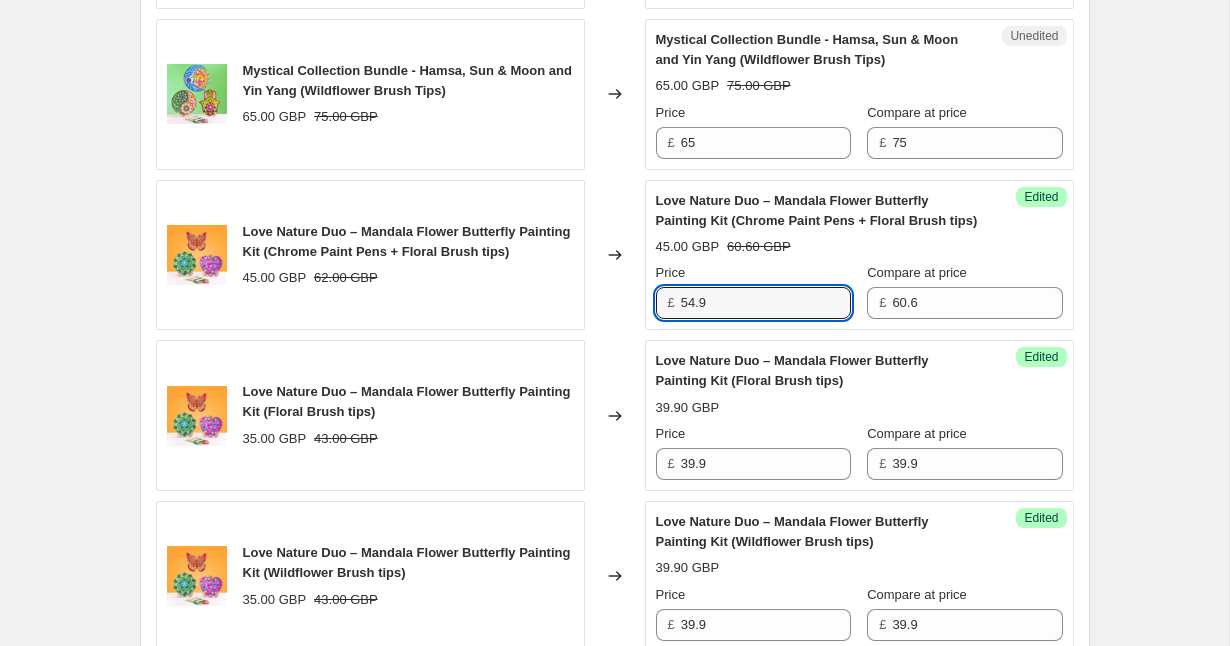 type on "54.9" 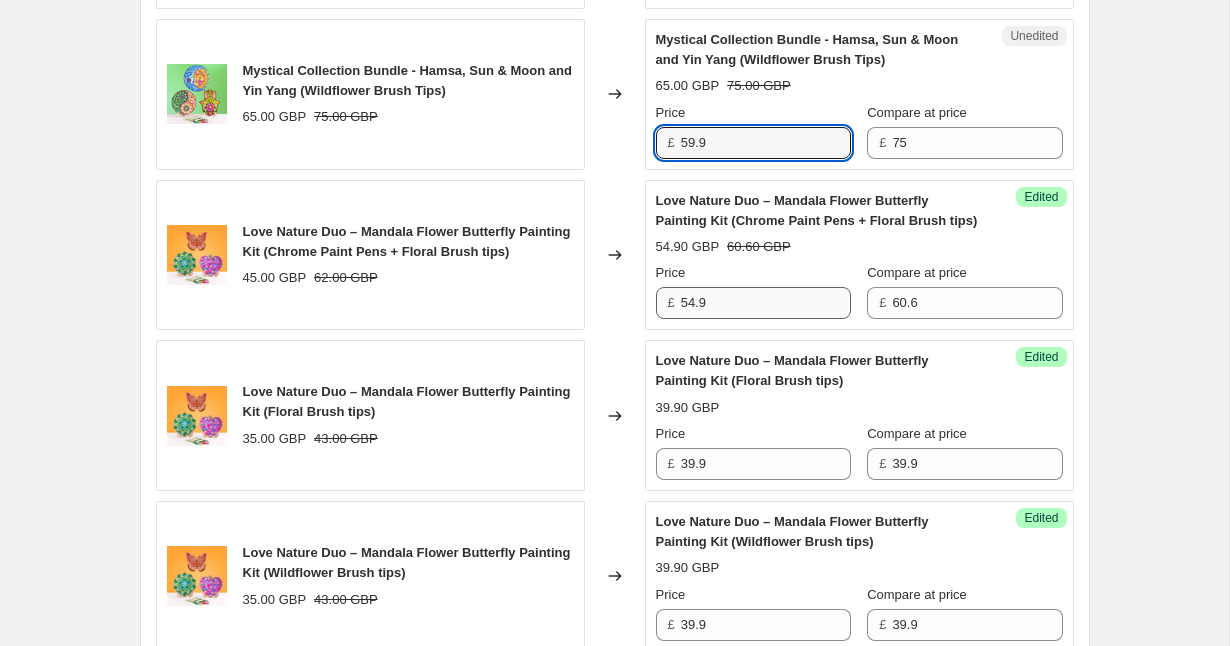 type on "59.9" 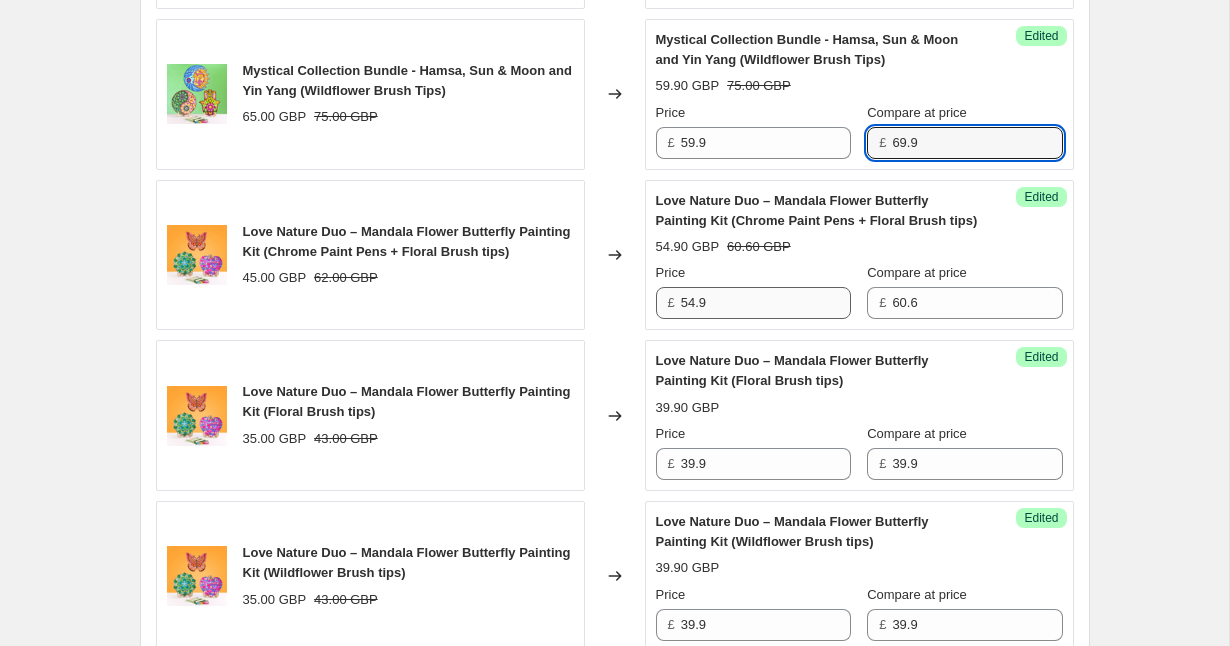 type on "69.9" 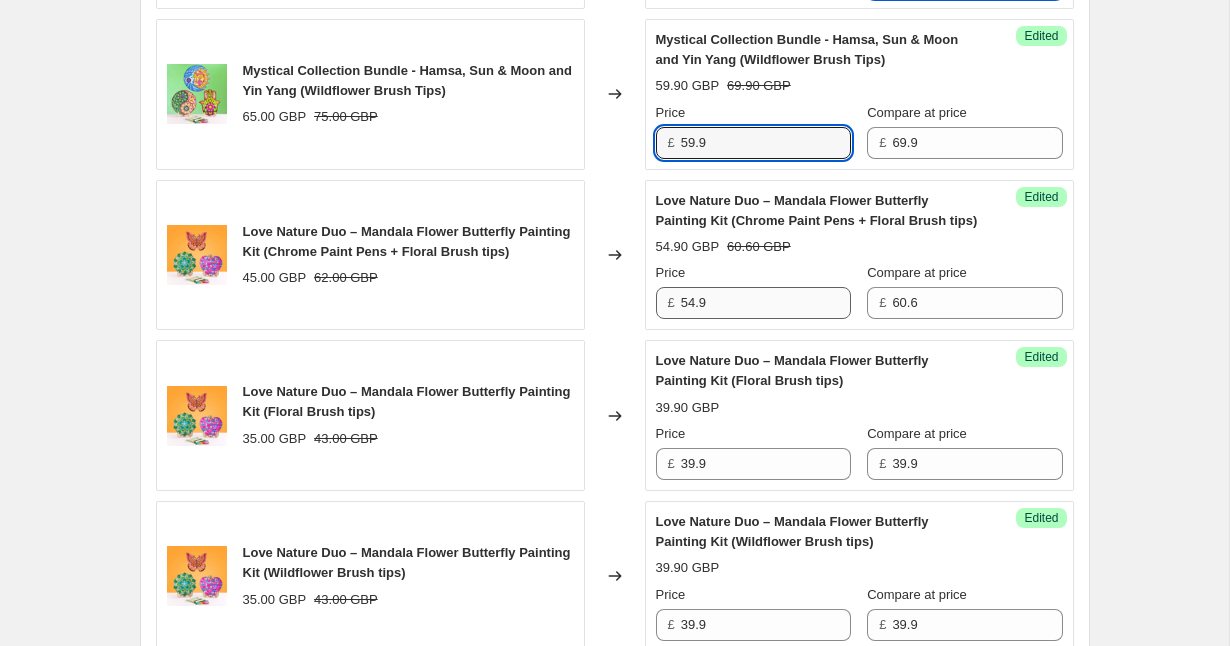 scroll, scrollTop: 877, scrollLeft: 0, axis: vertical 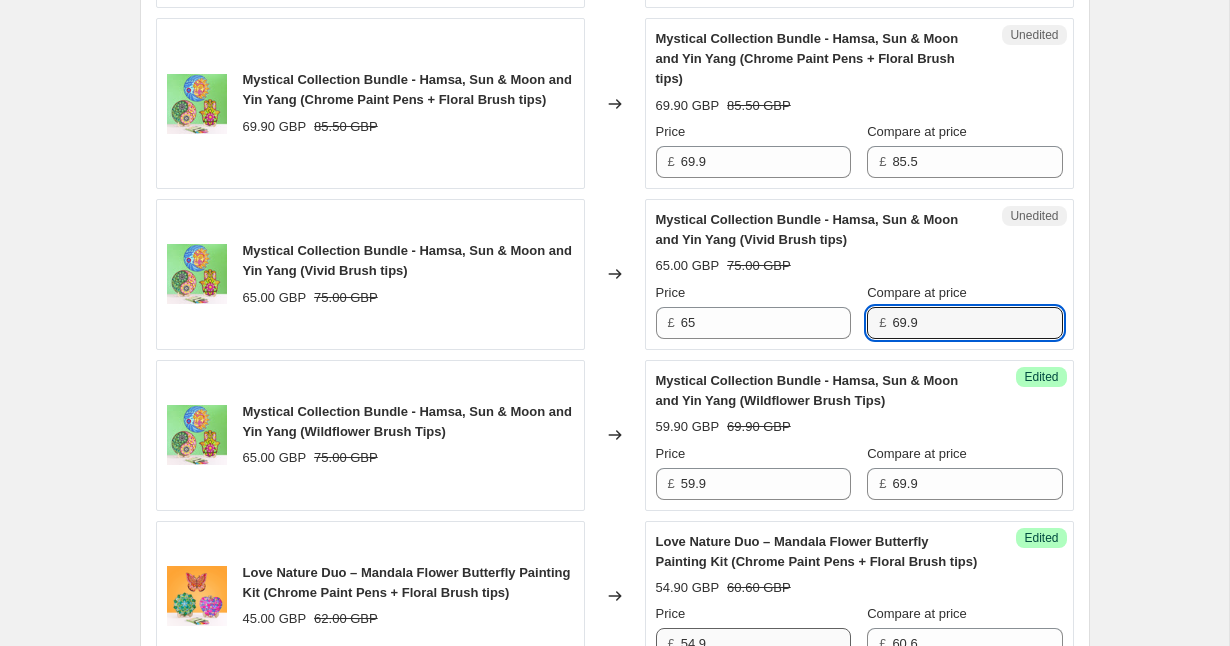 type on "69.9" 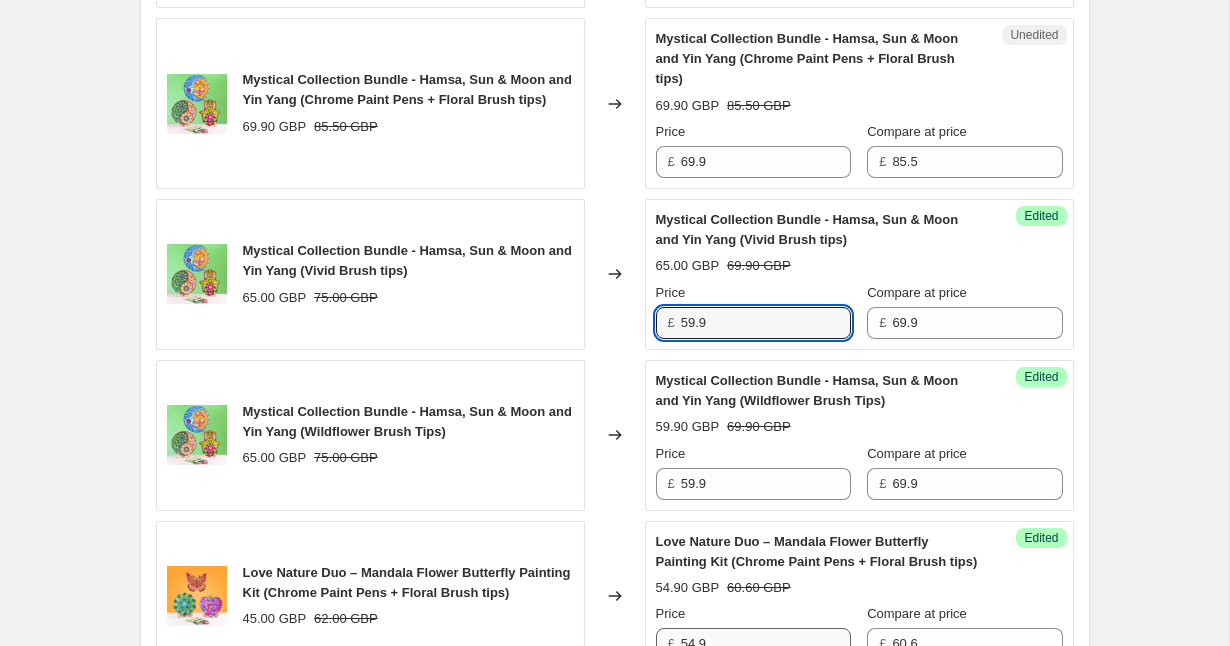 type on "59.9" 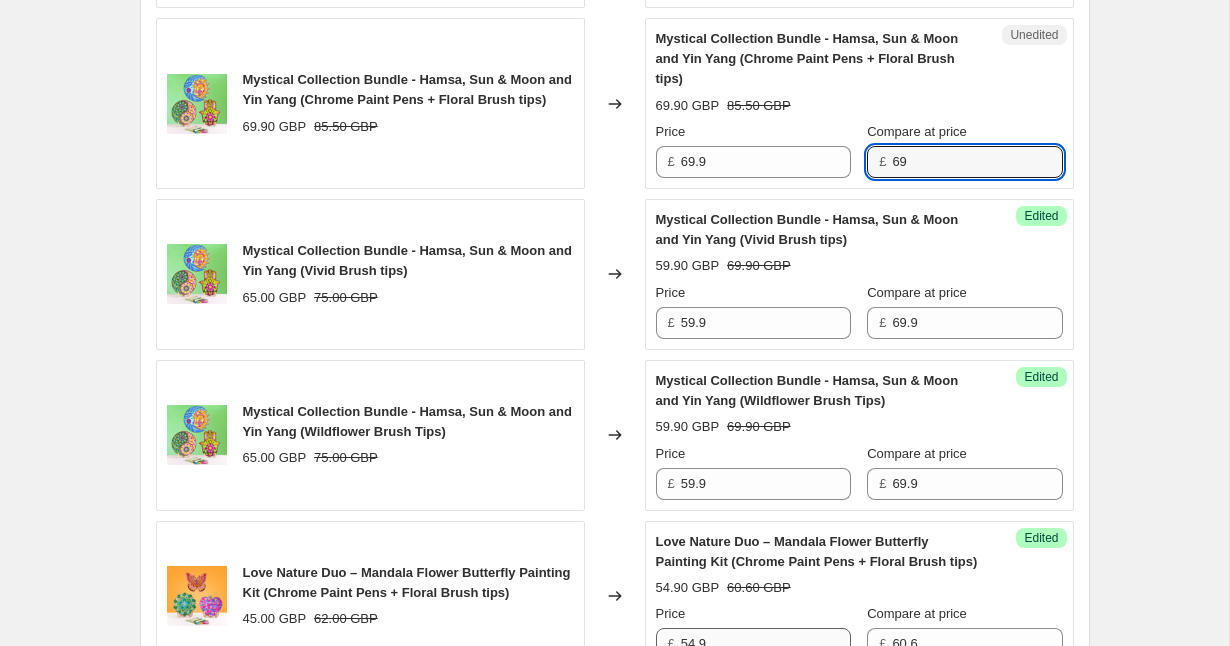 type on "6" 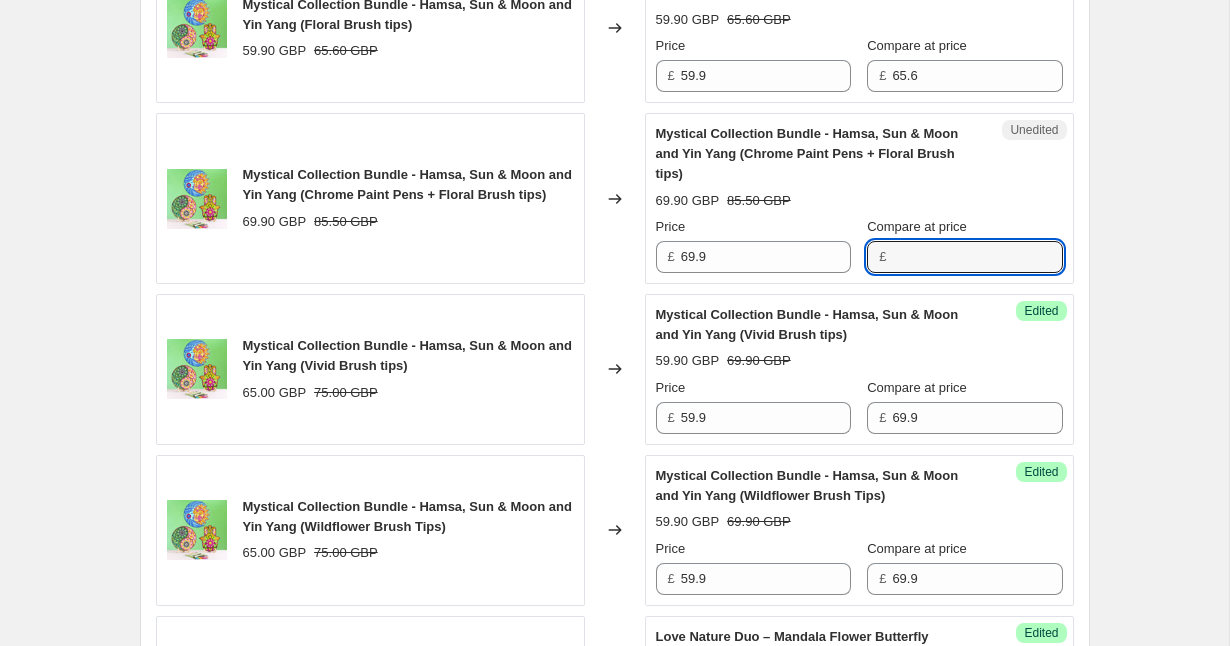 scroll, scrollTop: 778, scrollLeft: 0, axis: vertical 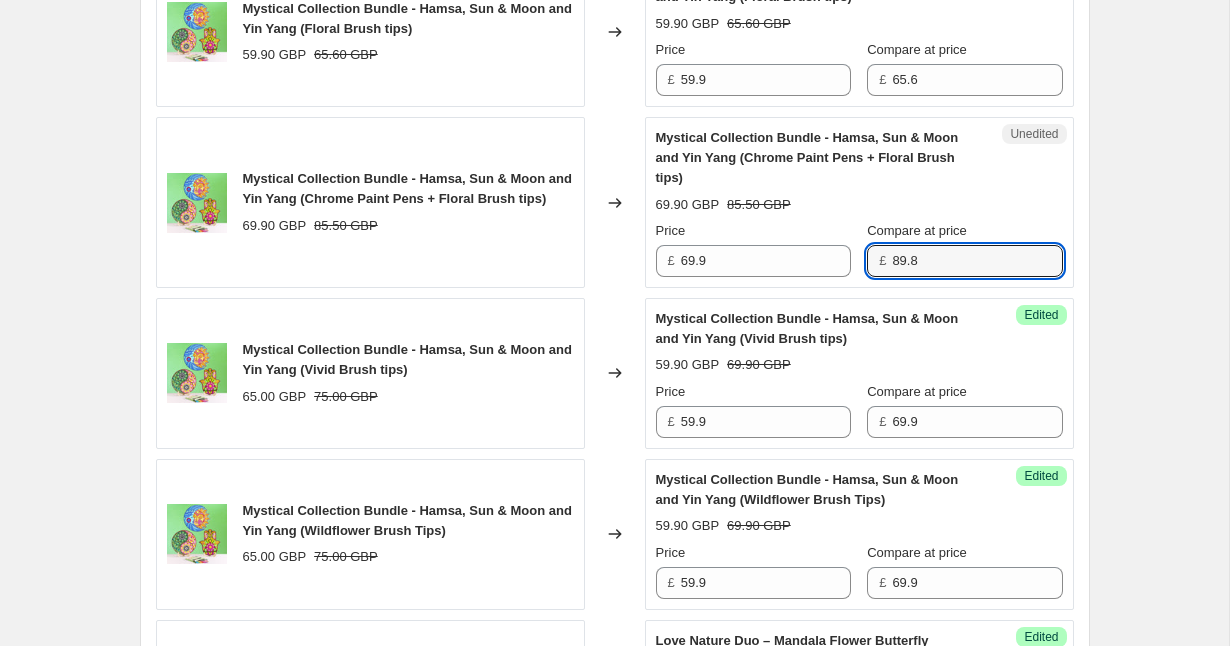 type on "89.8" 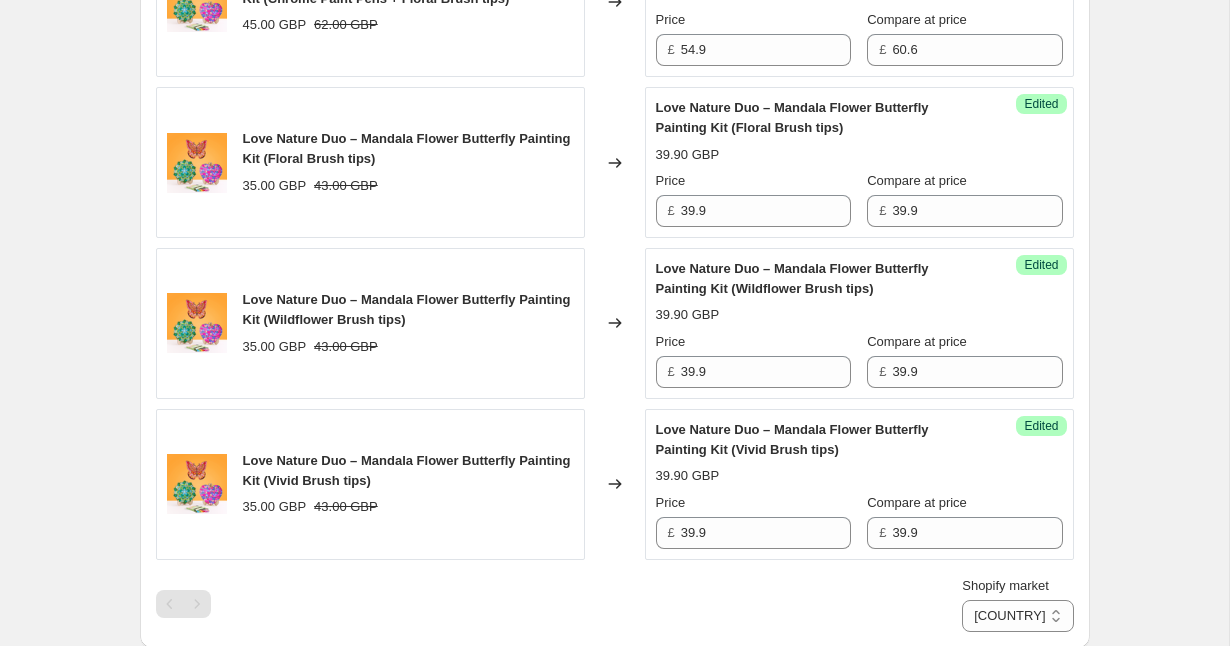 scroll, scrollTop: 1547, scrollLeft: 0, axis: vertical 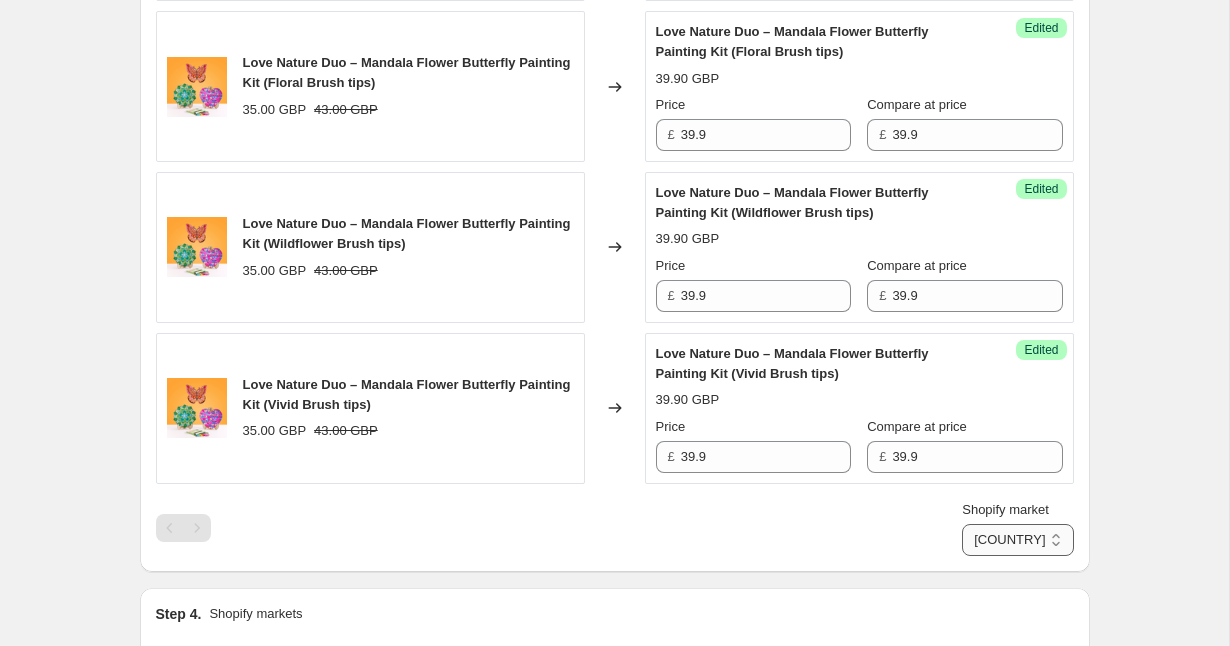 type on "69.9" 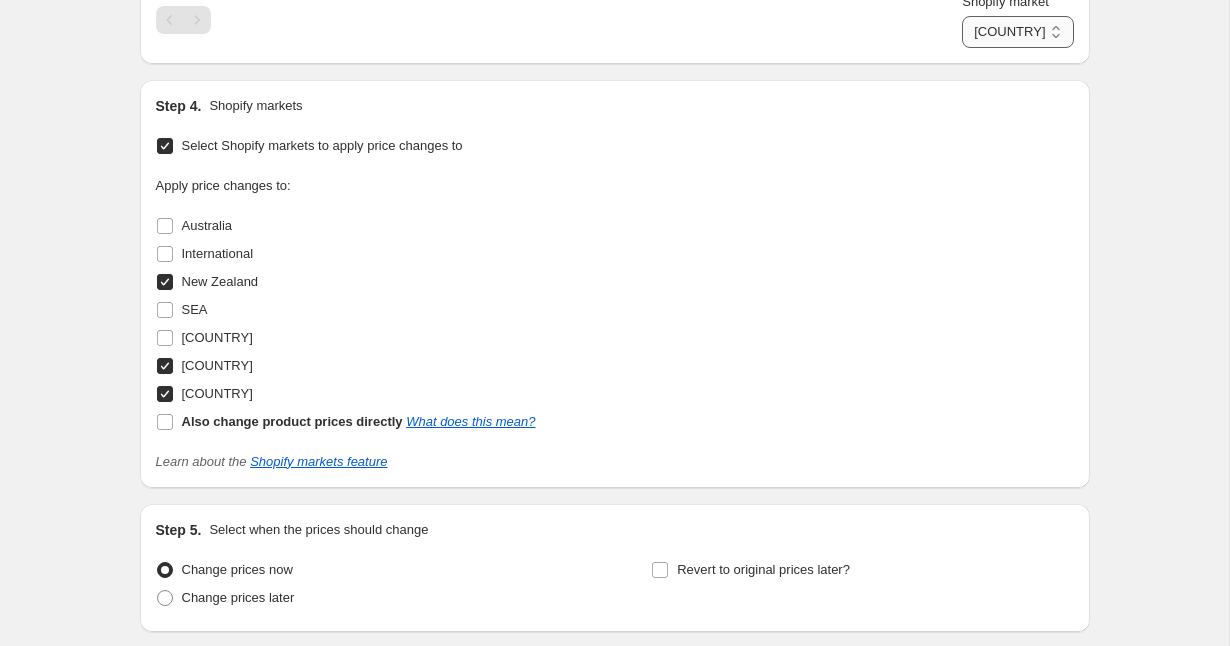 scroll, scrollTop: 1808, scrollLeft: 0, axis: vertical 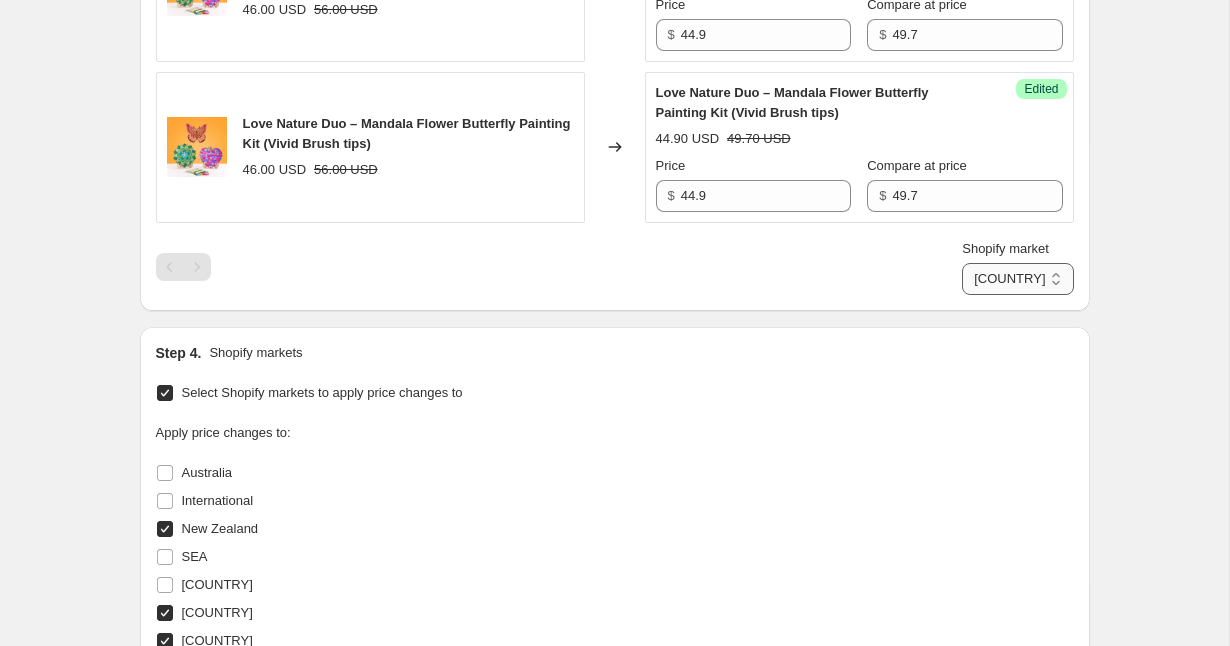 click on "[COUNTRY] [COUNTRY] [COUNTRY]" at bounding box center (1017, 279) 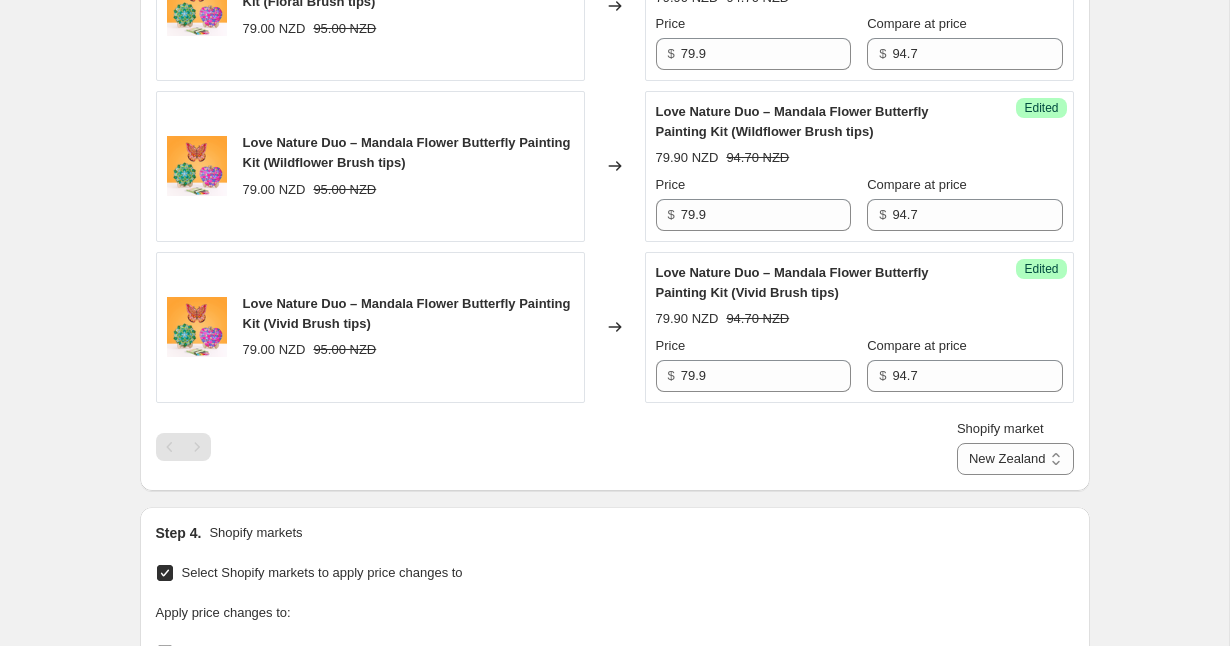 scroll, scrollTop: 2227, scrollLeft: 0, axis: vertical 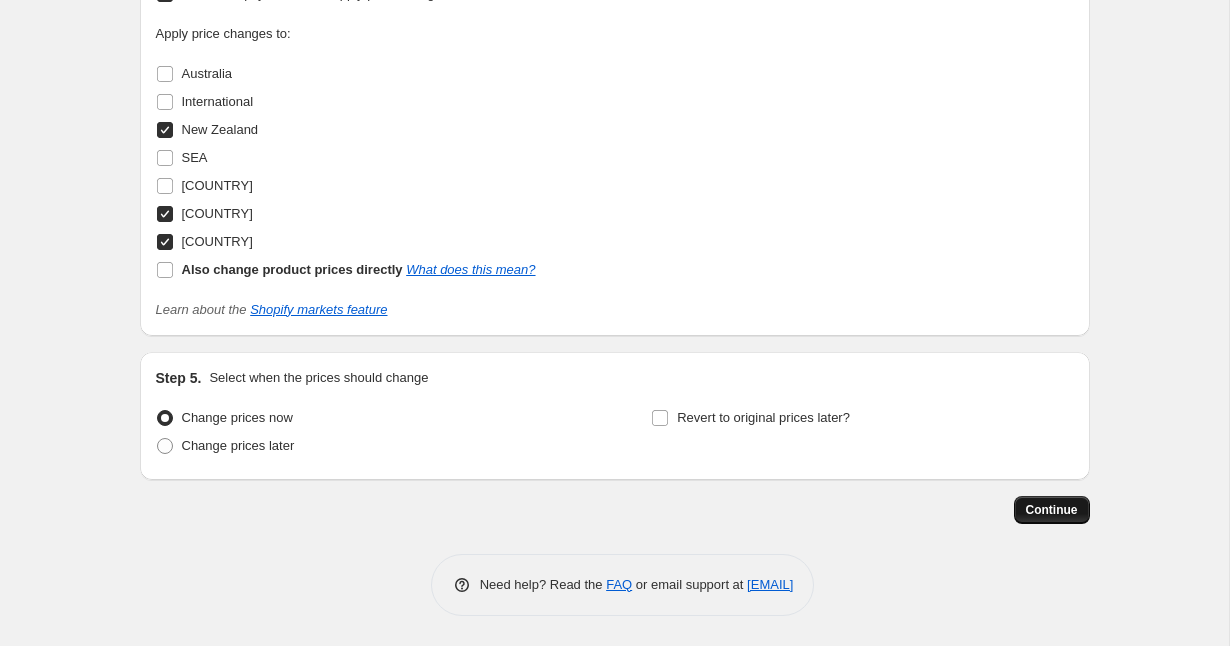 click on "Continue" at bounding box center (1052, 510) 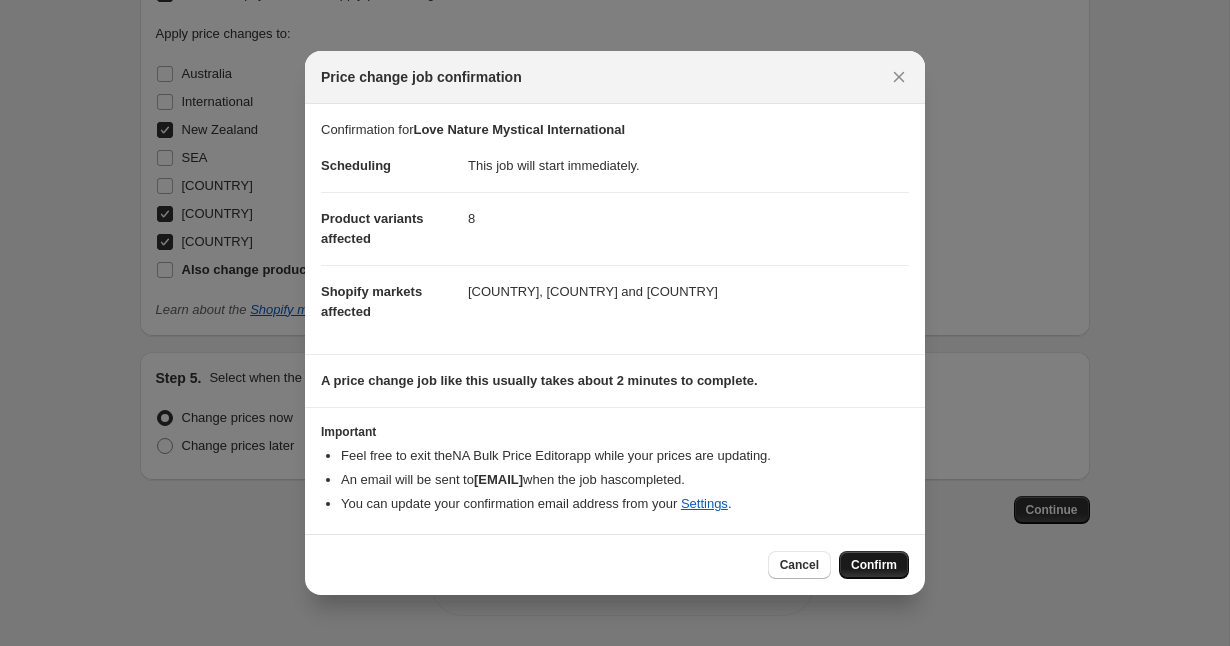 click on "Confirm" at bounding box center (874, 565) 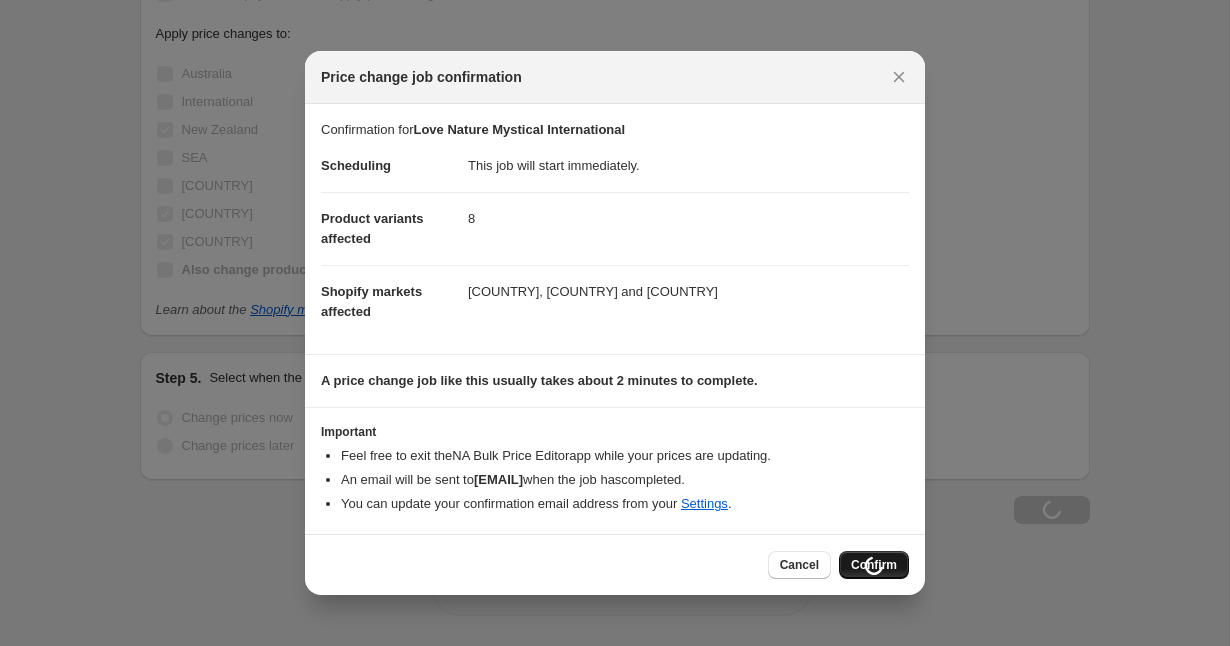 scroll, scrollTop: 2295, scrollLeft: 0, axis: vertical 